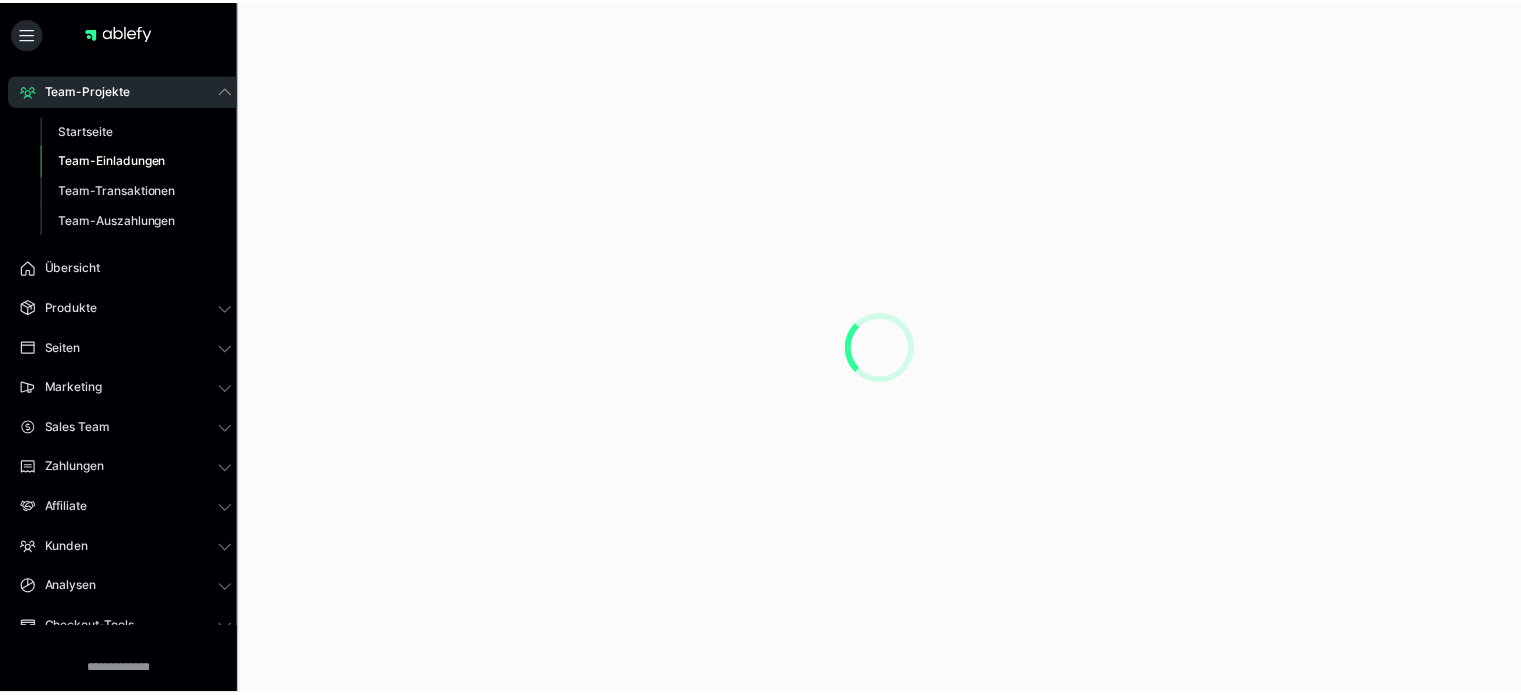 scroll, scrollTop: 0, scrollLeft: 0, axis: both 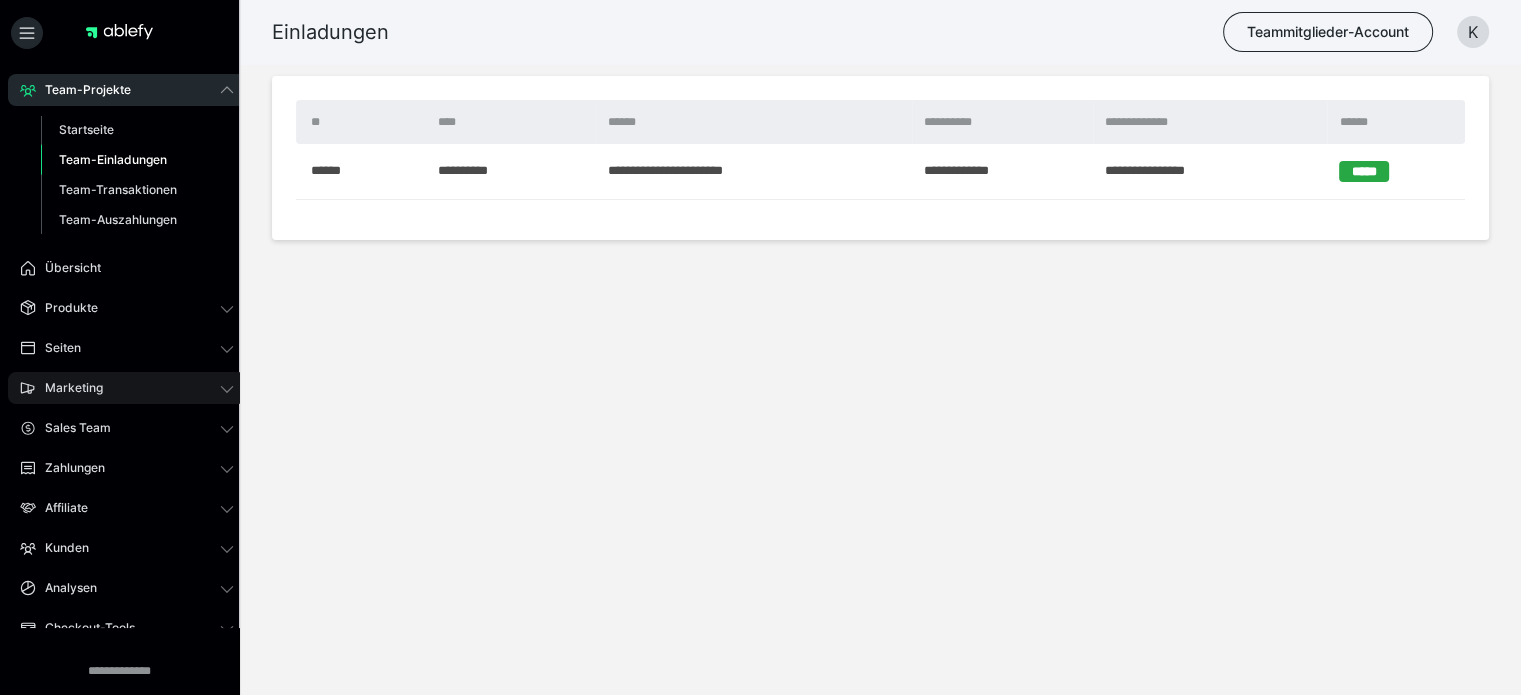 click on "Marketing" at bounding box center (67, 388) 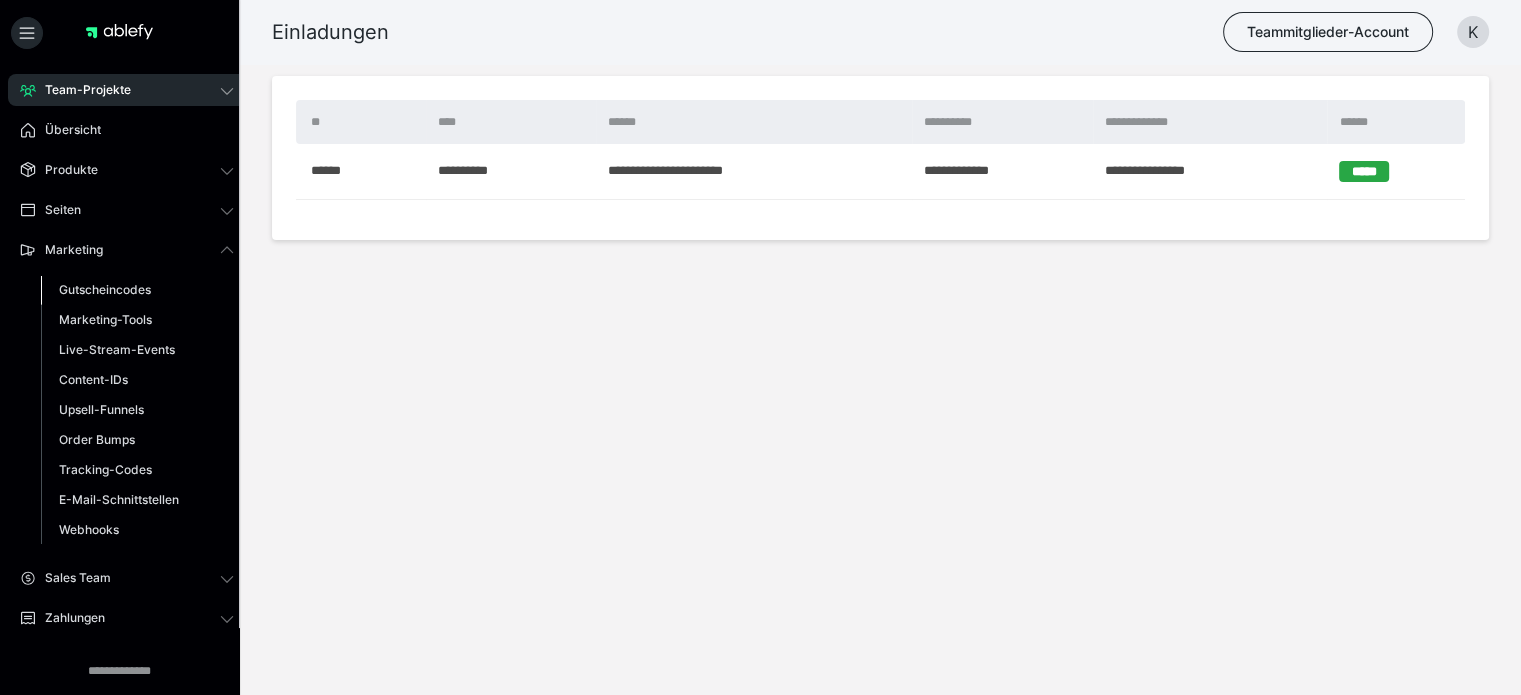 click on "Gutscheincodes" at bounding box center (105, 289) 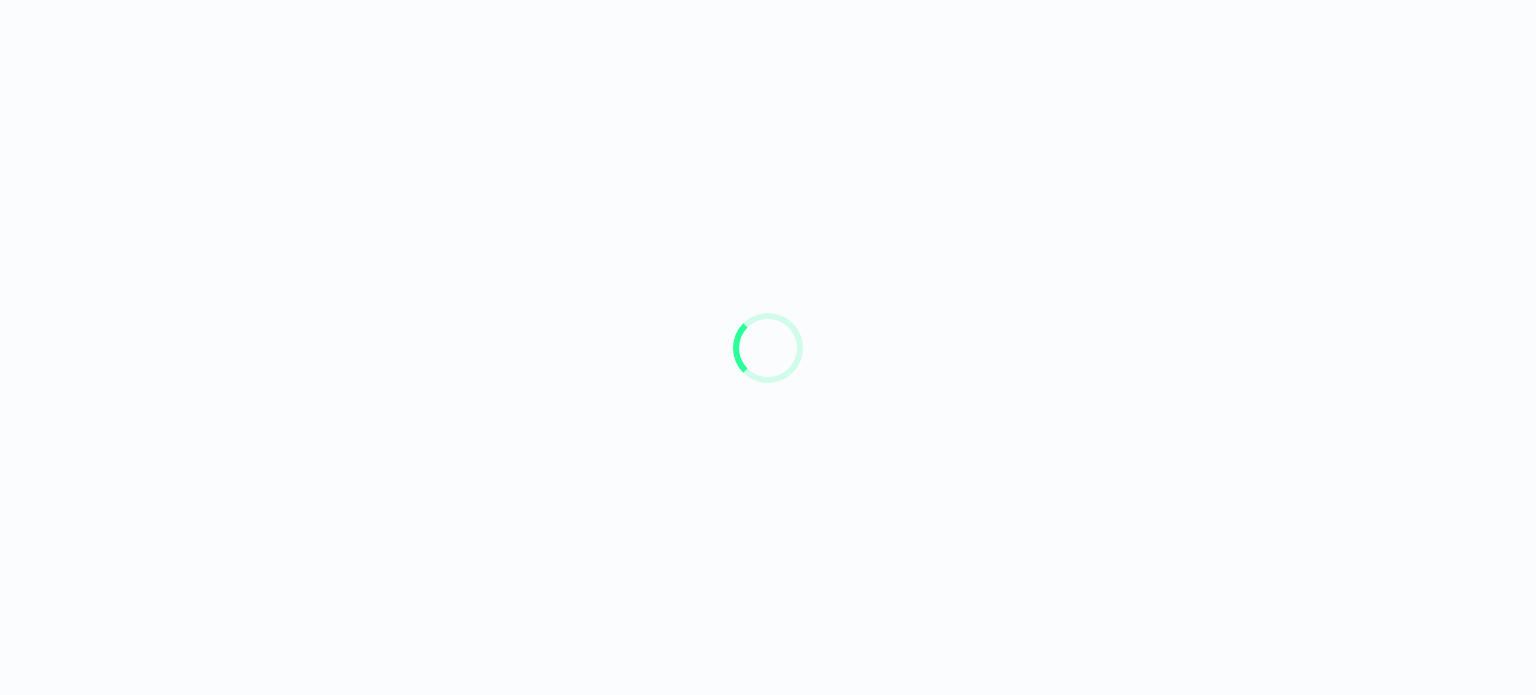 scroll, scrollTop: 0, scrollLeft: 0, axis: both 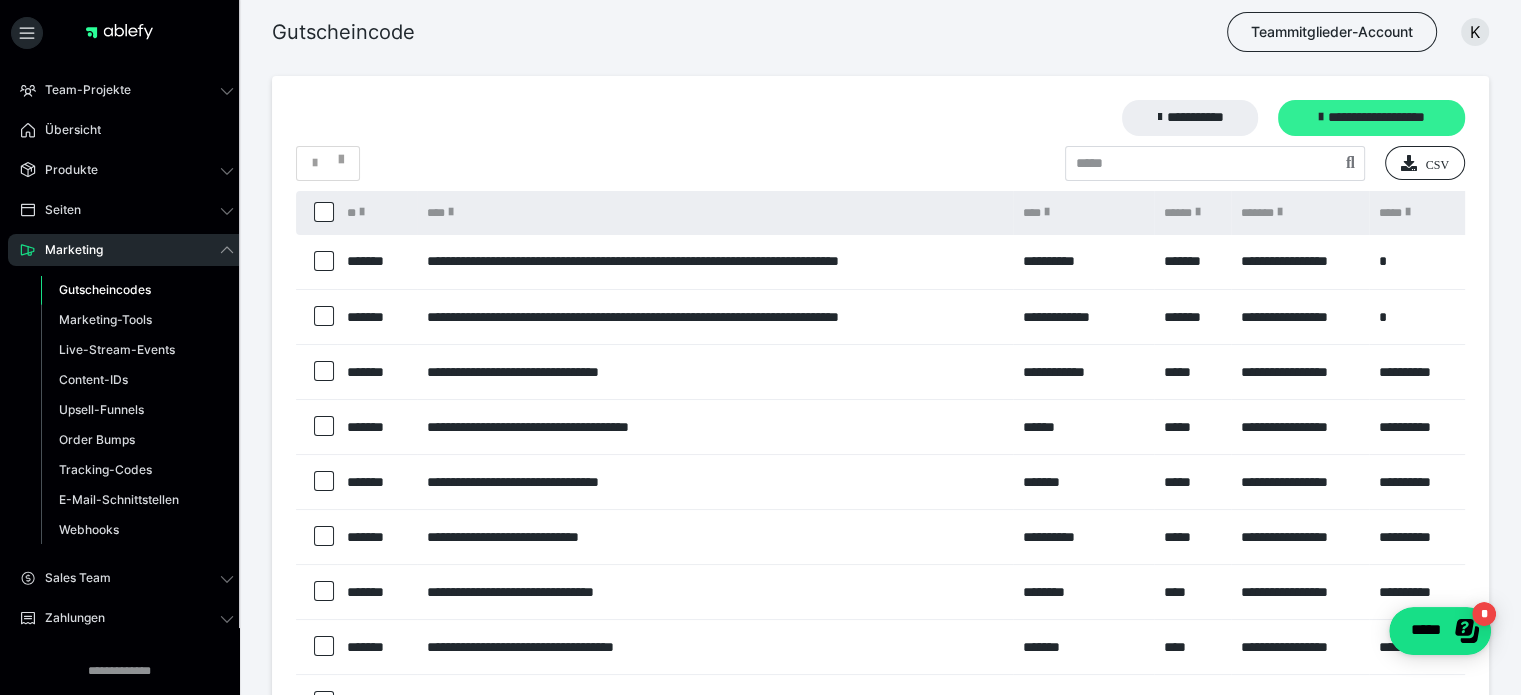 click on "**********" at bounding box center (1371, 118) 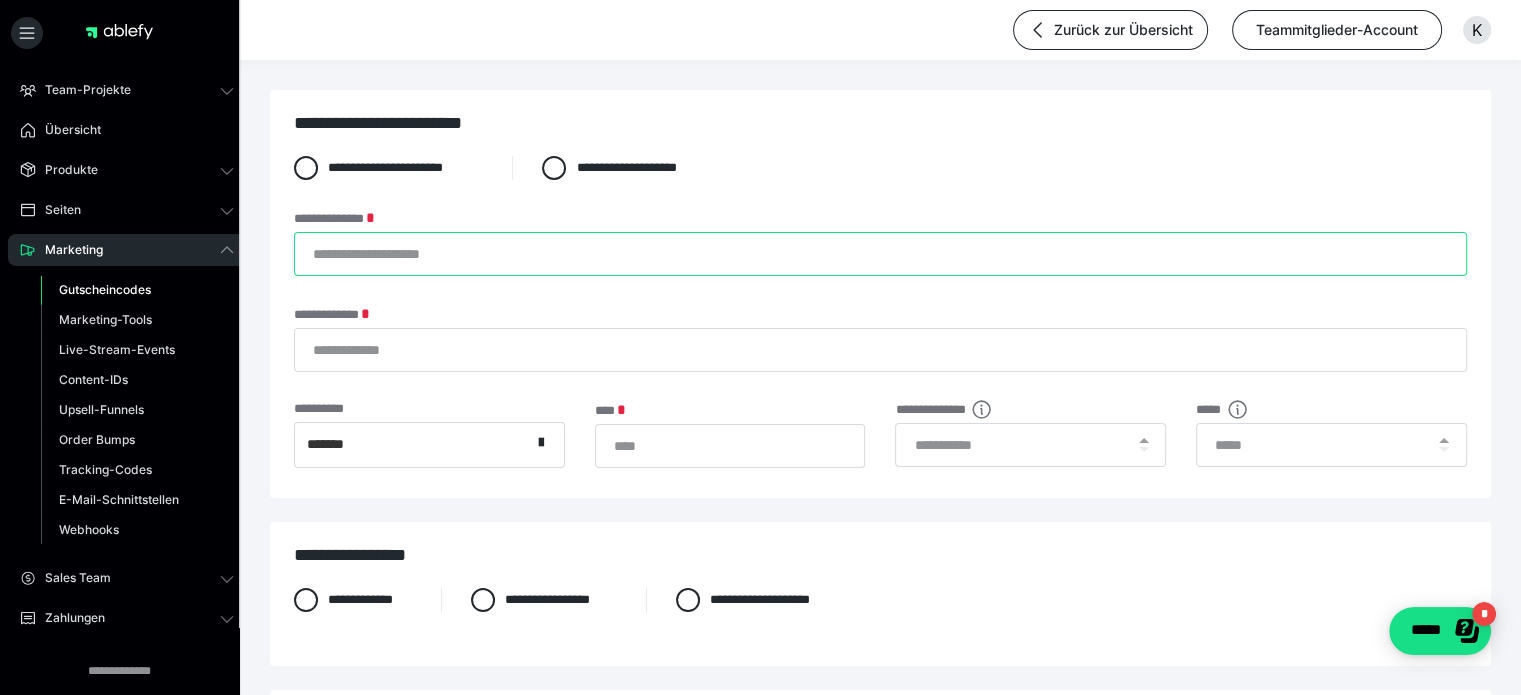 click on "**********" at bounding box center (880, 254) 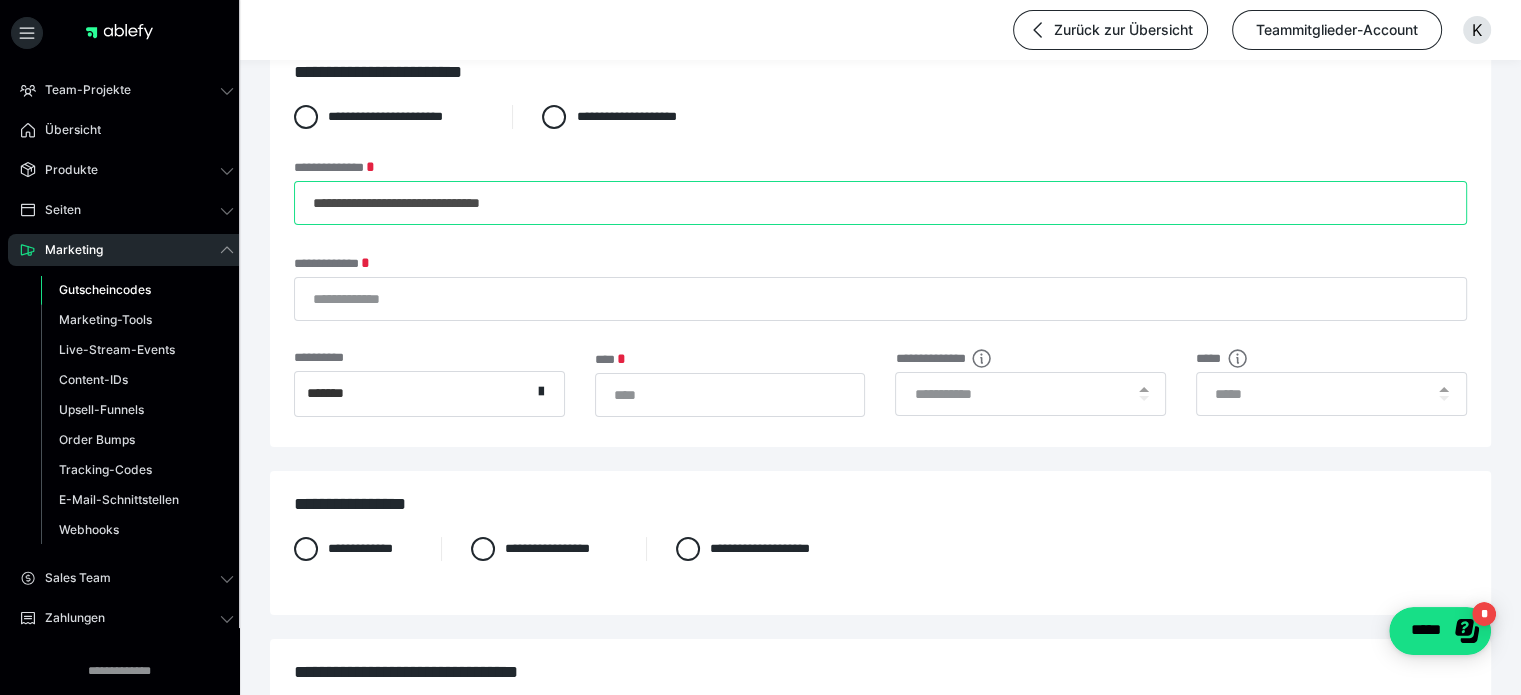 scroll, scrollTop: 100, scrollLeft: 0, axis: vertical 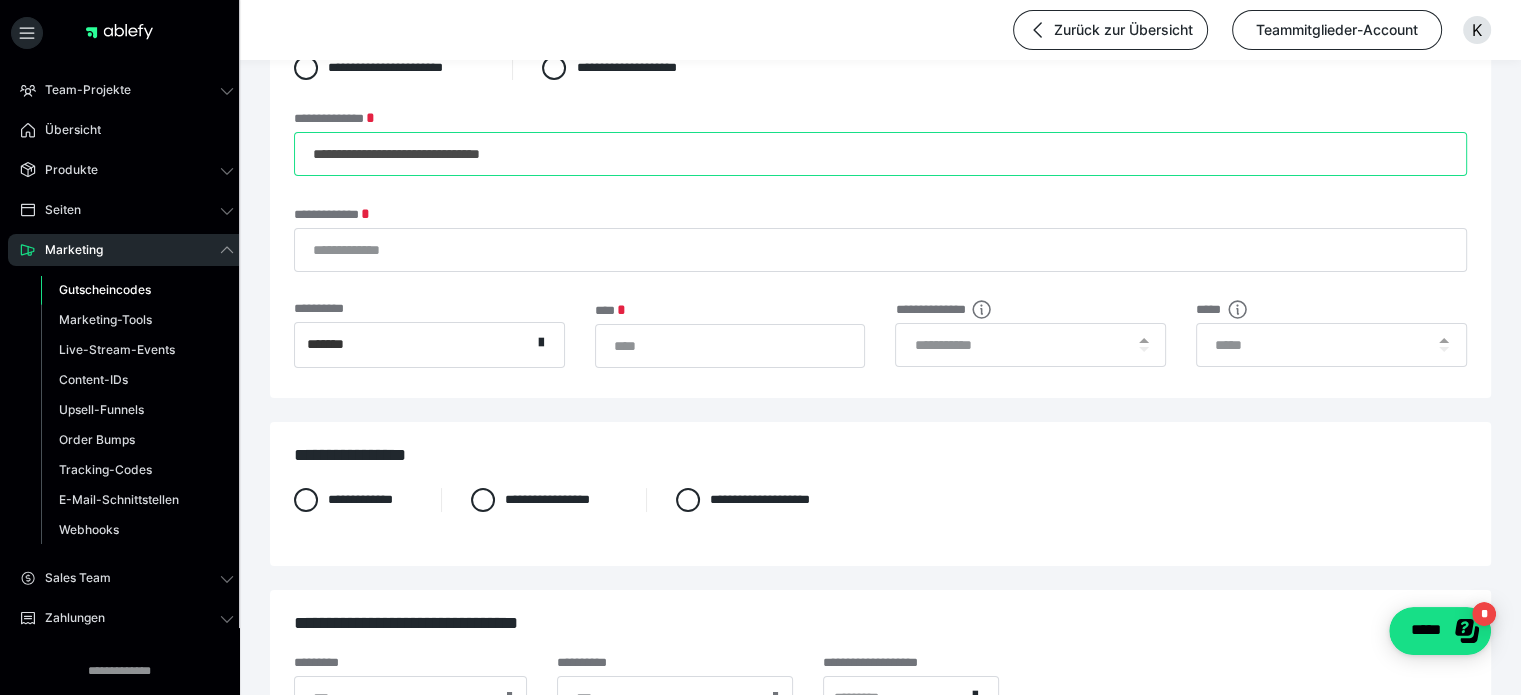 type on "**********" 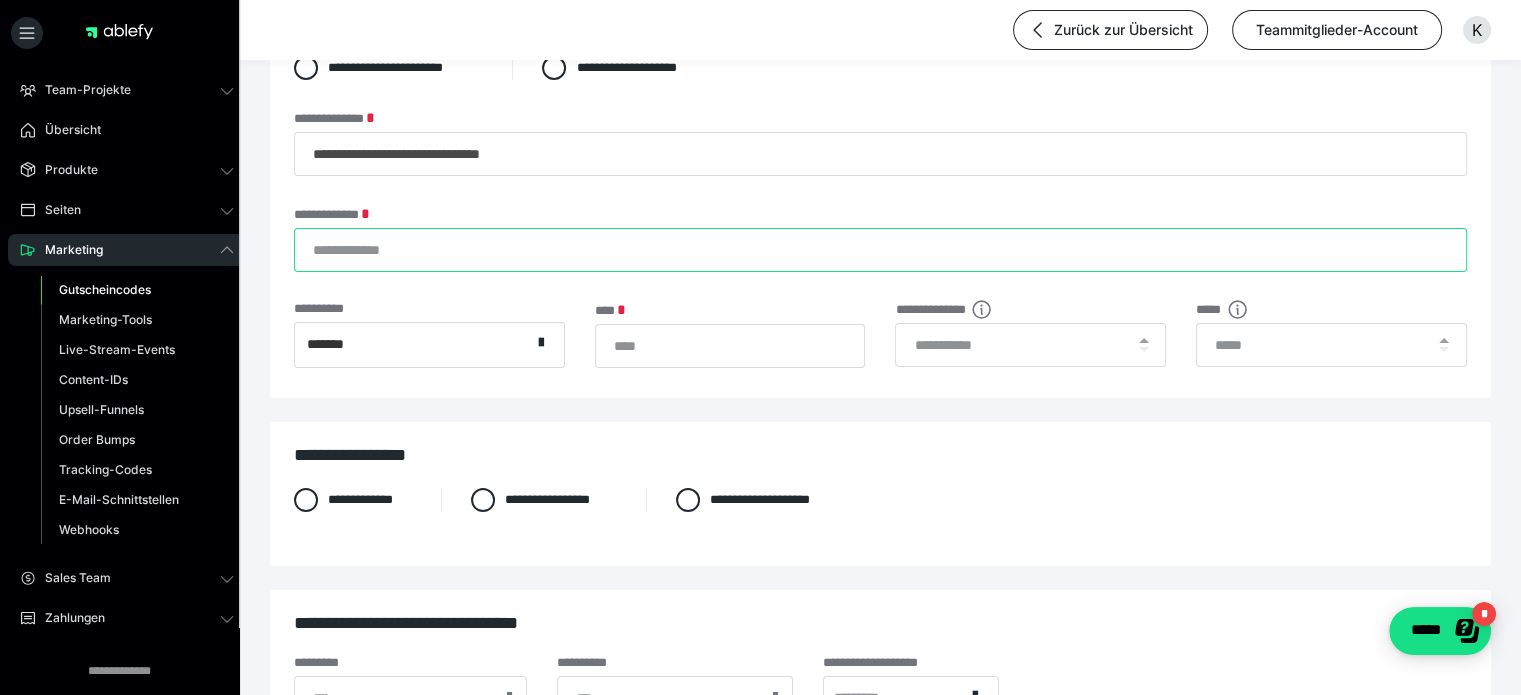 click on "**********" at bounding box center [880, 250] 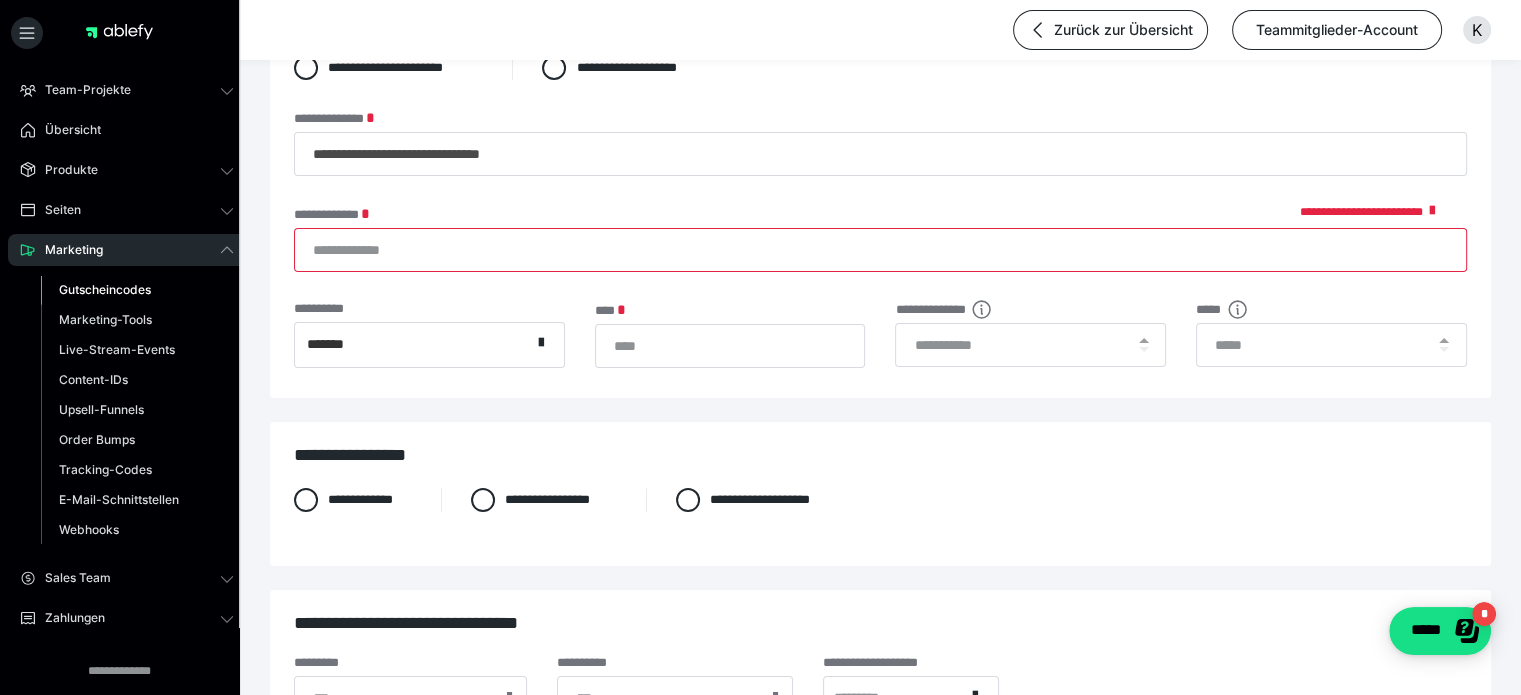 click on "**********" at bounding box center (880, 250) 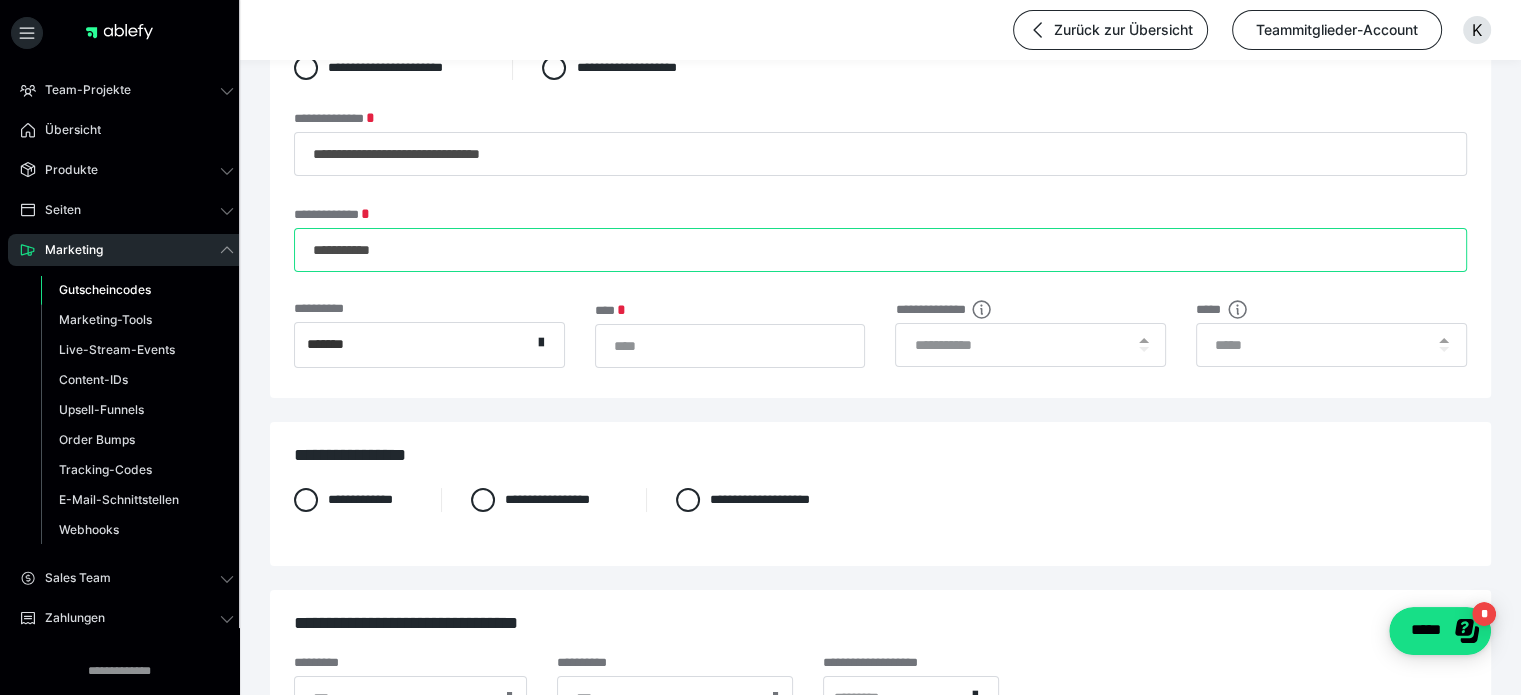 type on "**********" 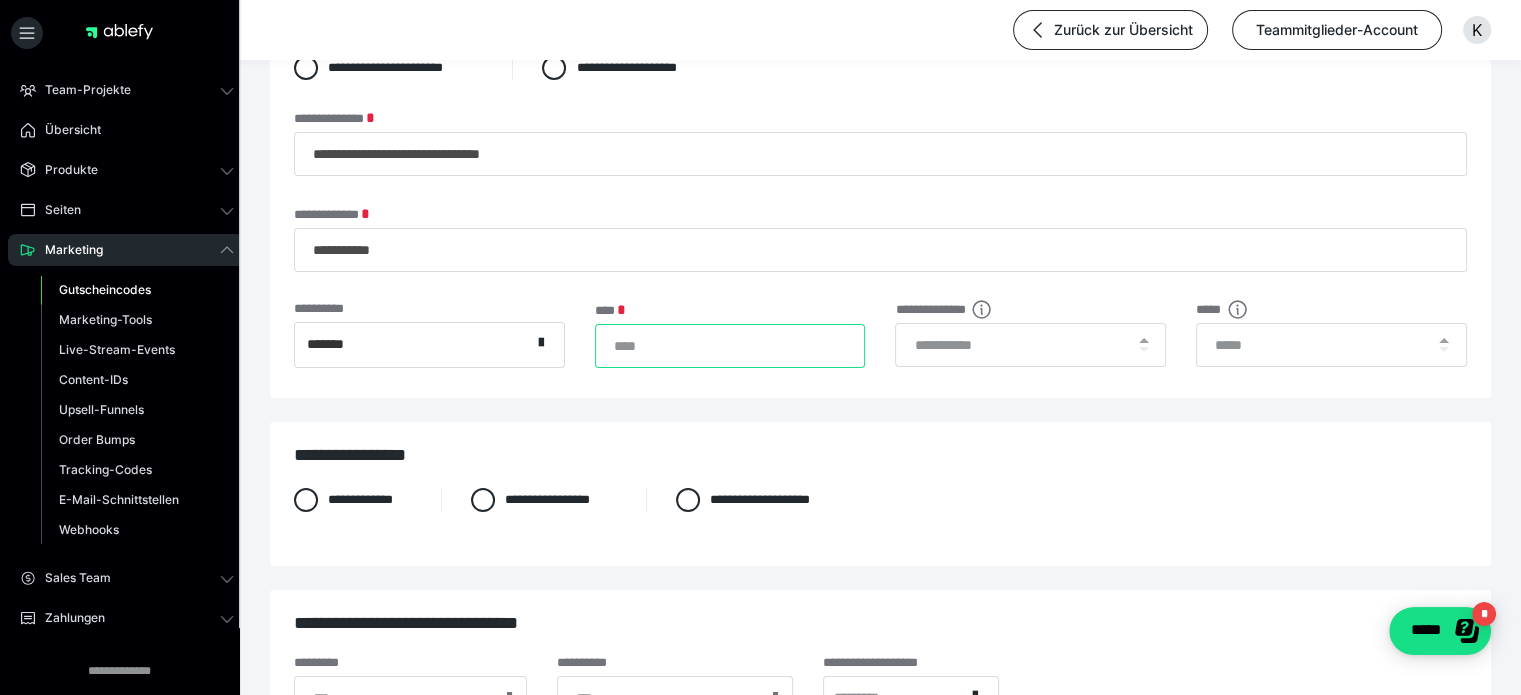 click on "*" at bounding box center (730, 346) 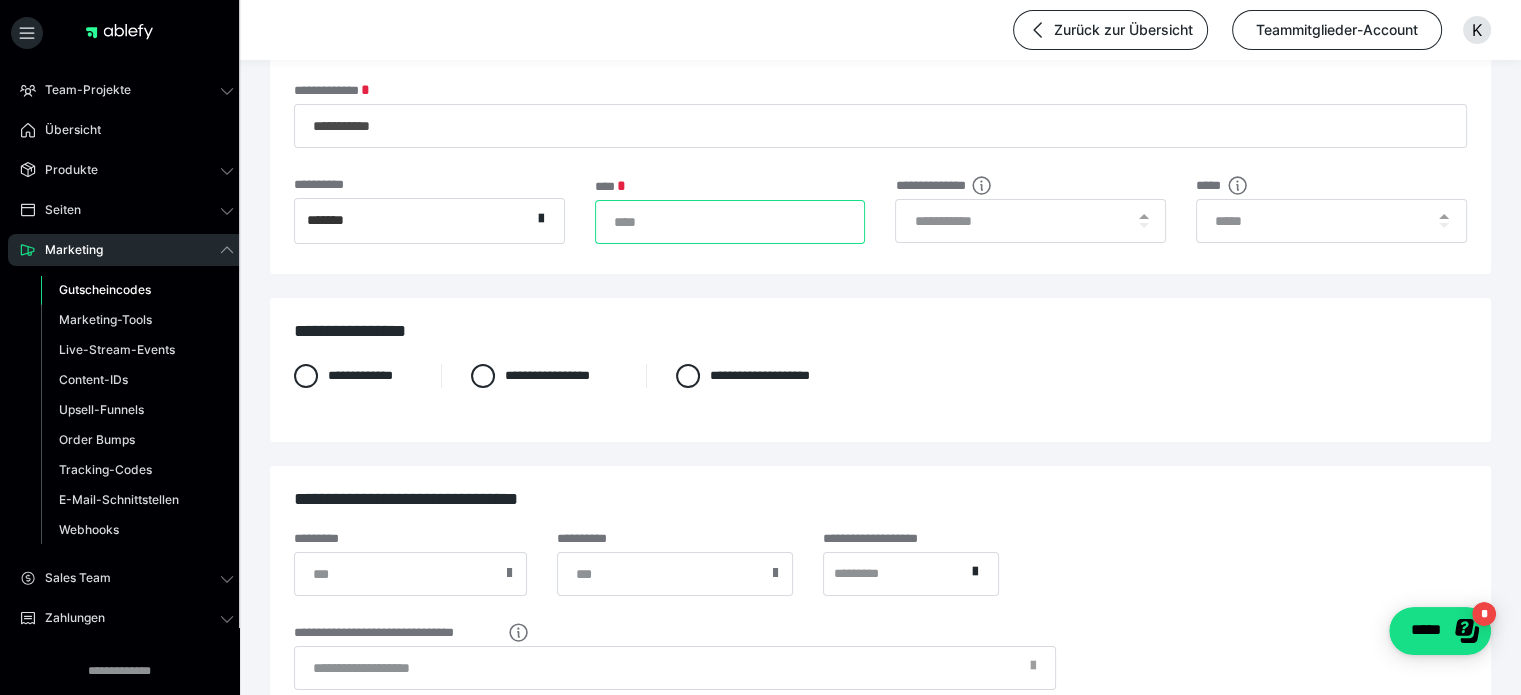 scroll, scrollTop: 300, scrollLeft: 0, axis: vertical 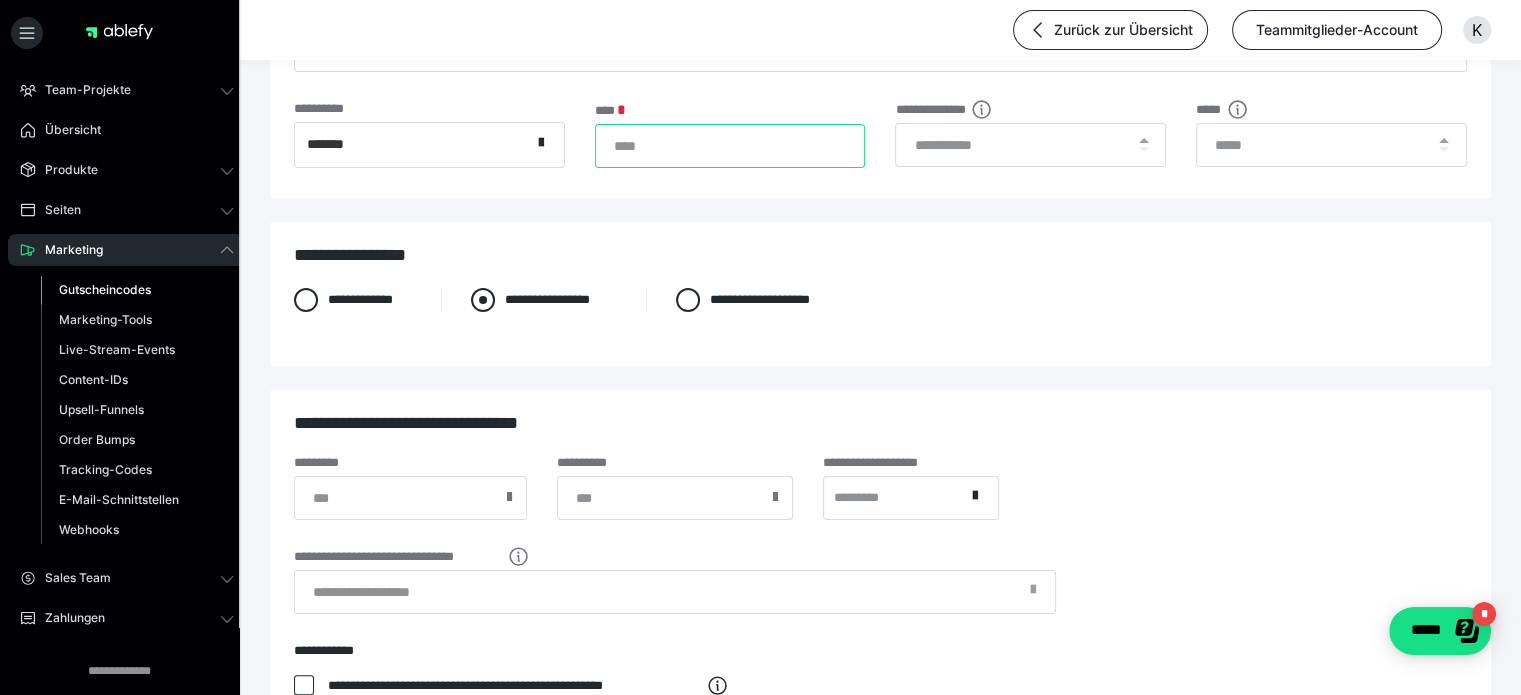 type on "**" 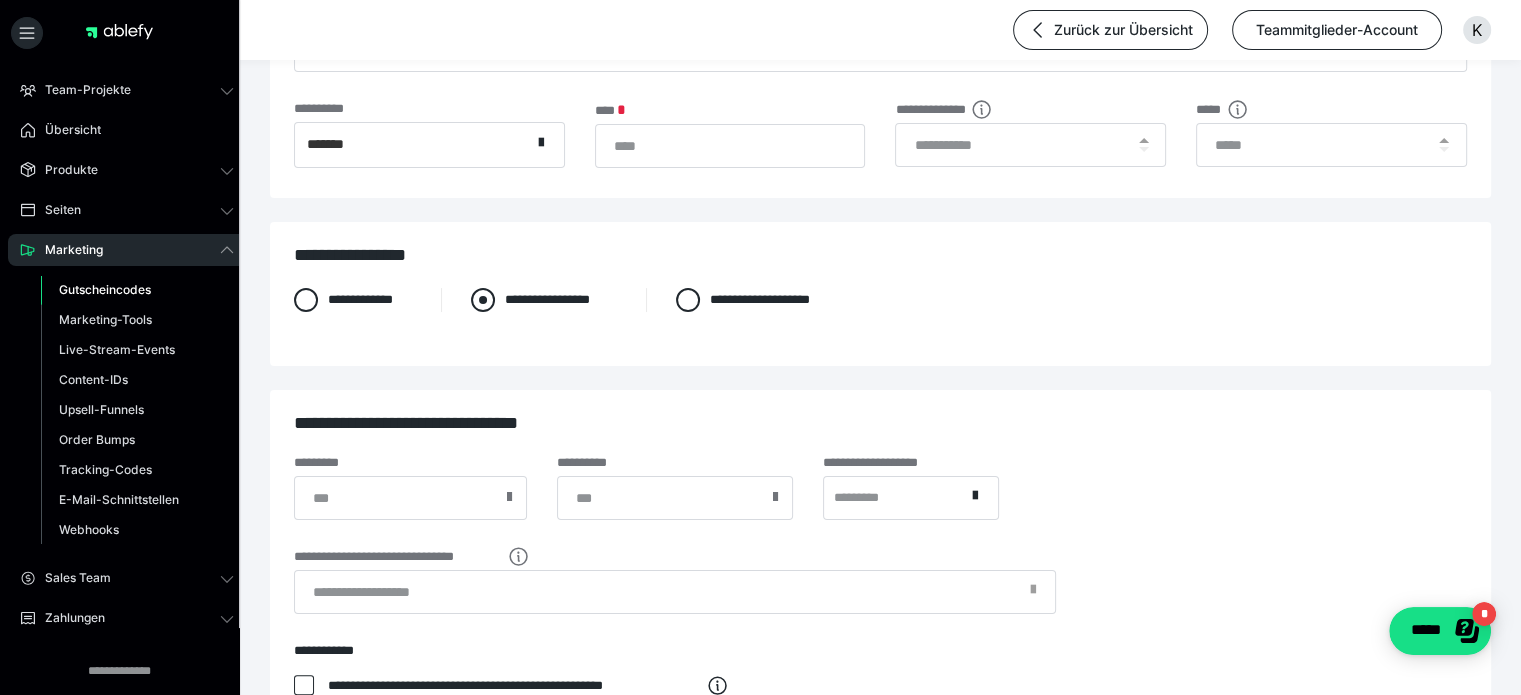 click at bounding box center [483, 300] 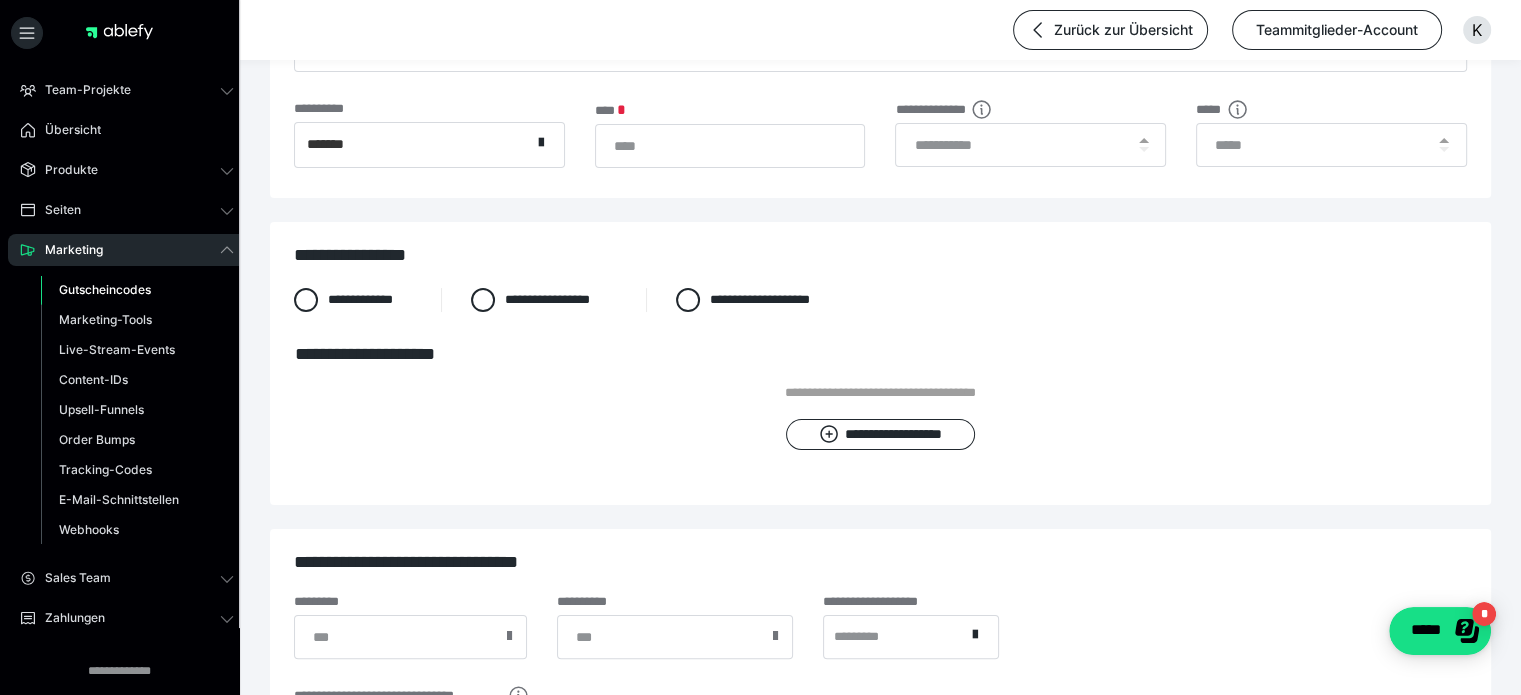 scroll, scrollTop: 400, scrollLeft: 0, axis: vertical 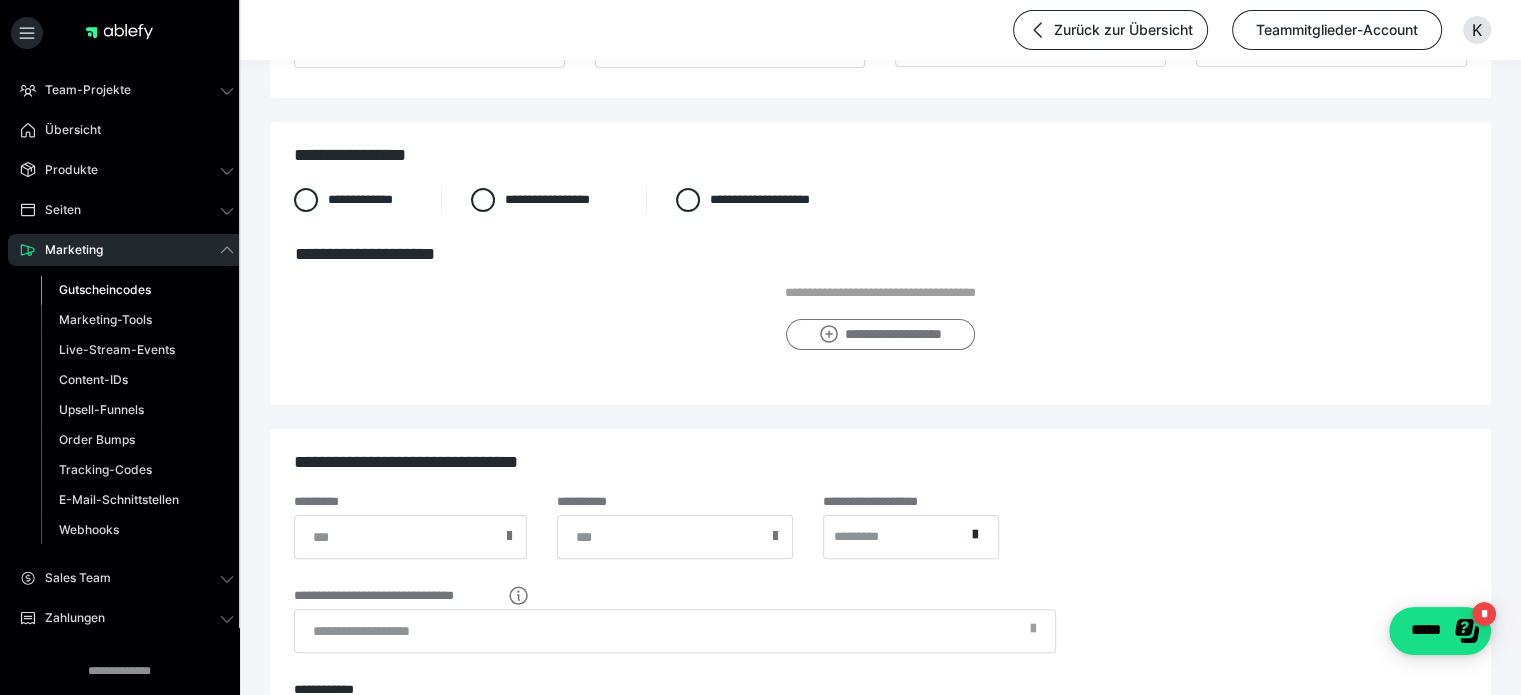click on "**********" at bounding box center (880, 335) 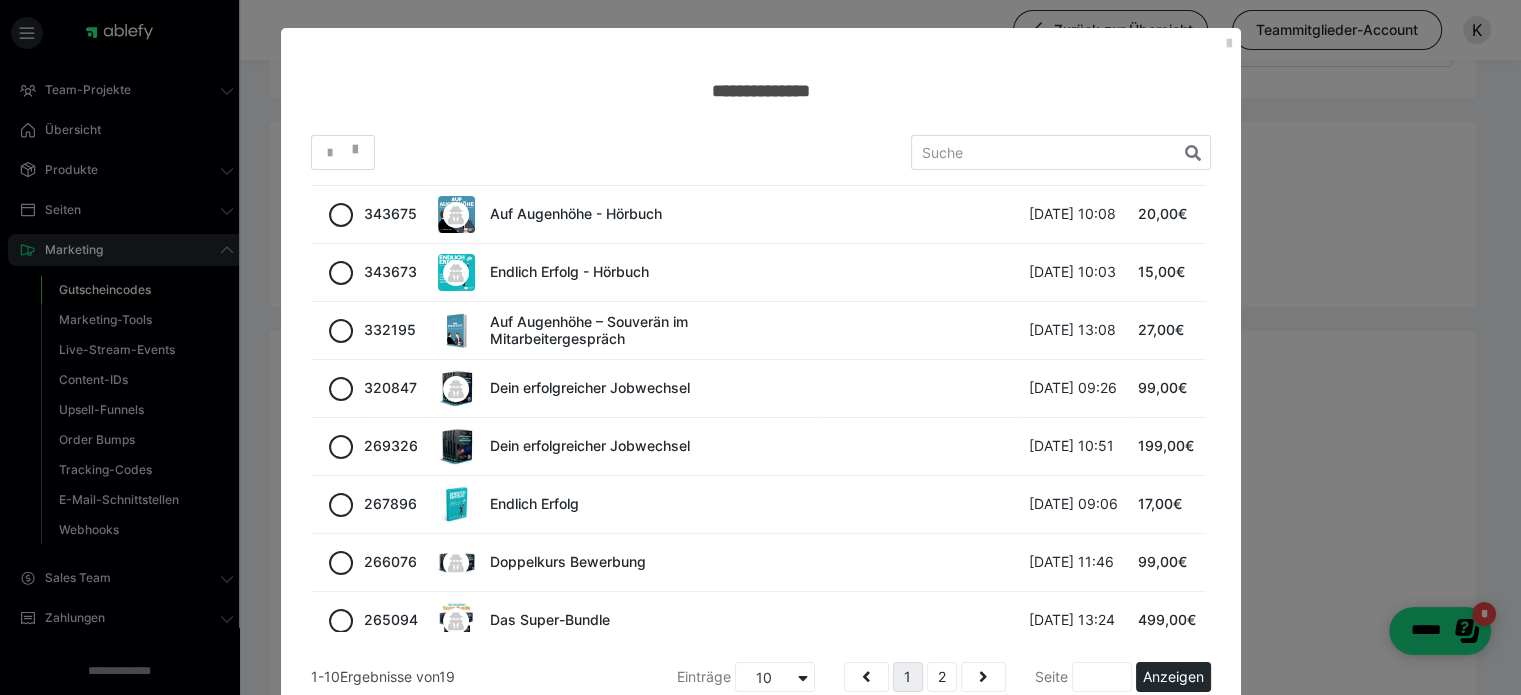 scroll, scrollTop: 170, scrollLeft: 0, axis: vertical 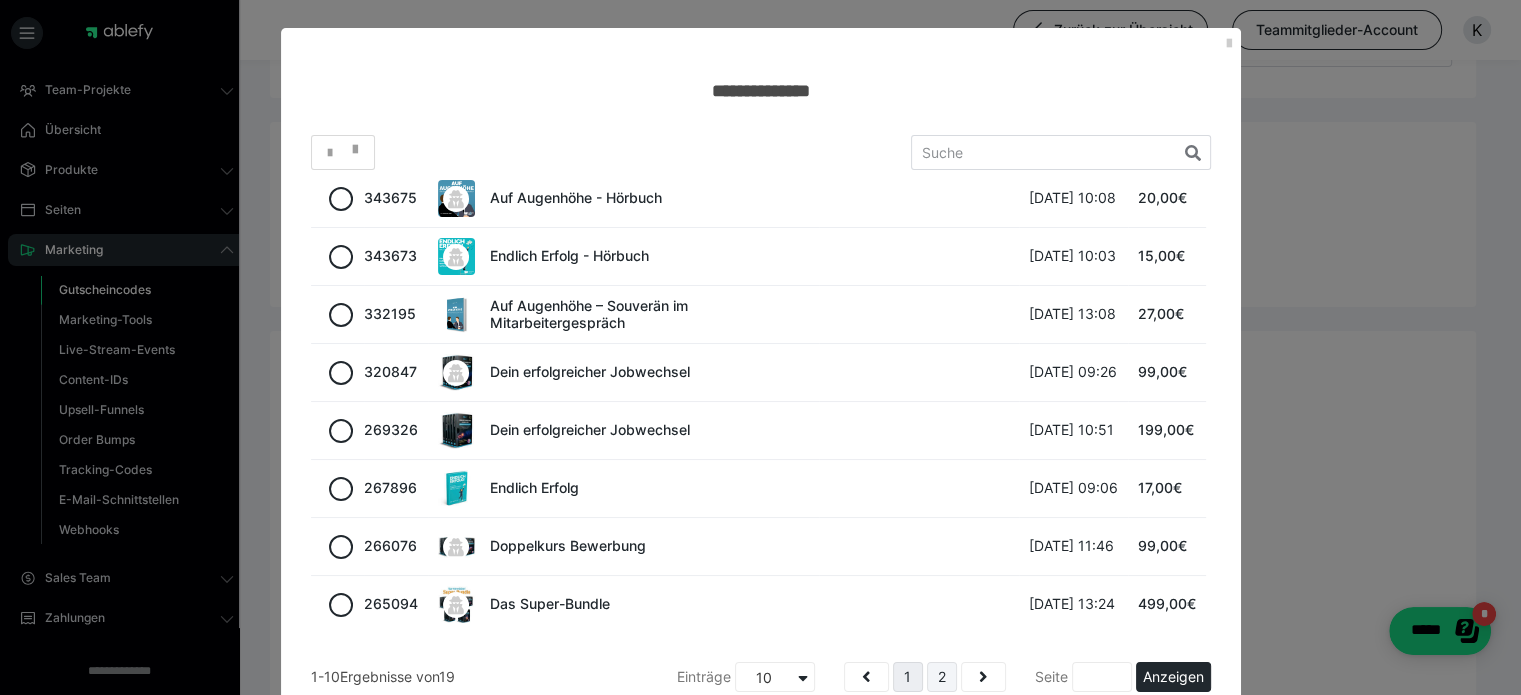 click on "2" at bounding box center (942, 677) 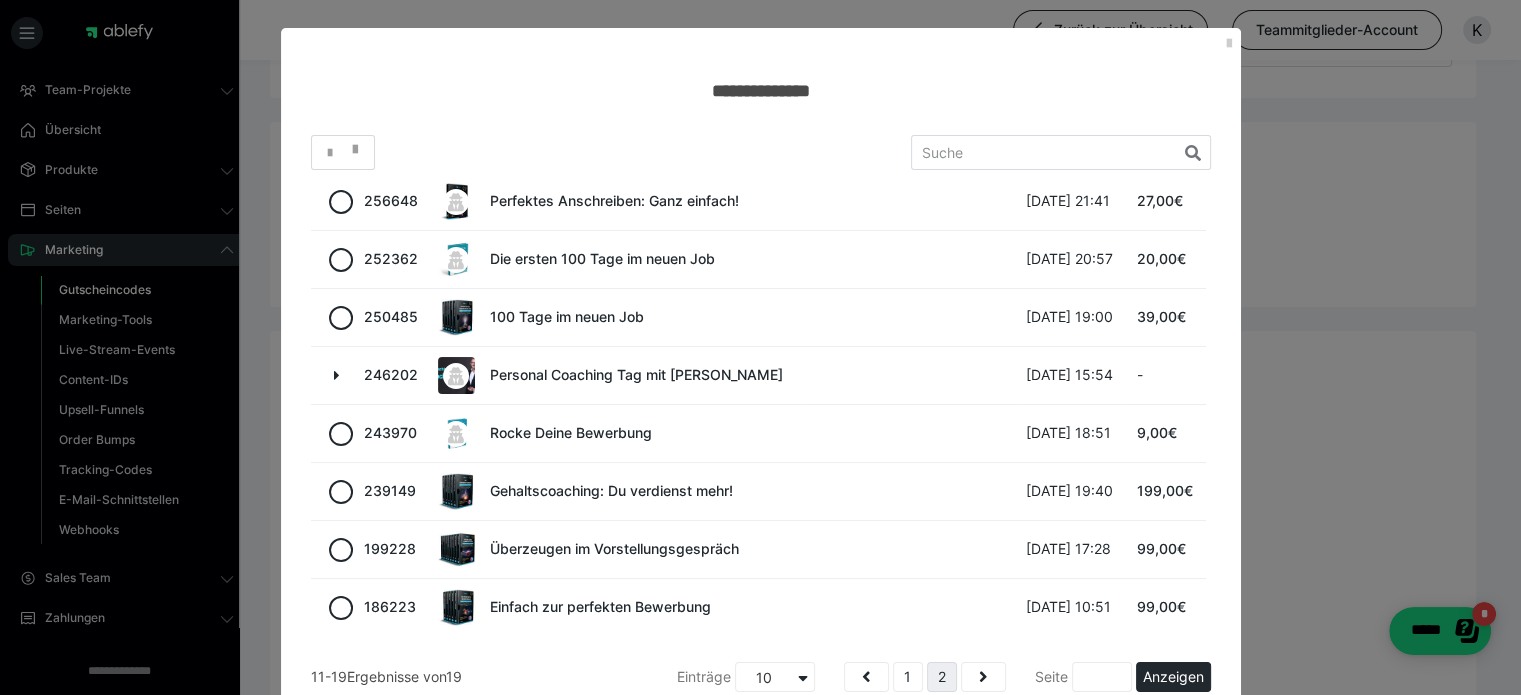 scroll, scrollTop: 112, scrollLeft: 0, axis: vertical 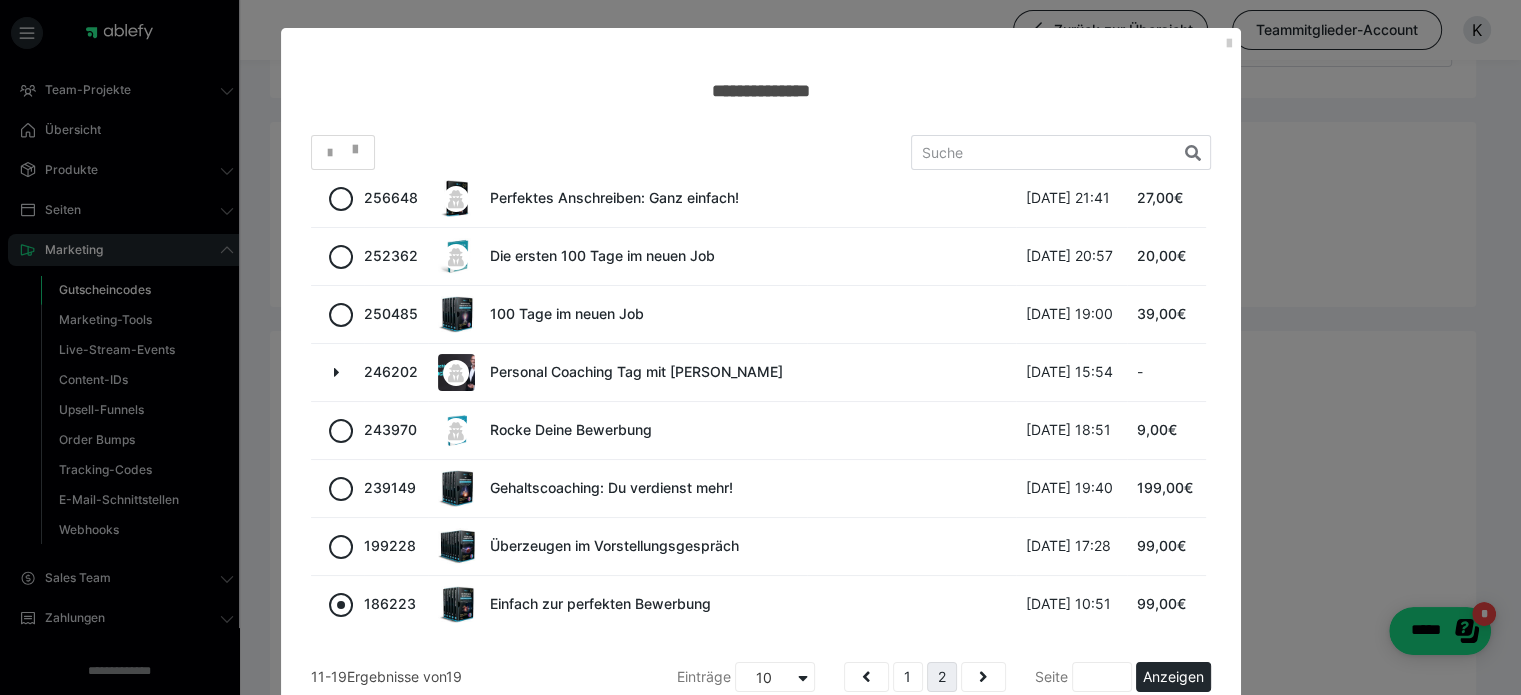 click at bounding box center (341, 605) 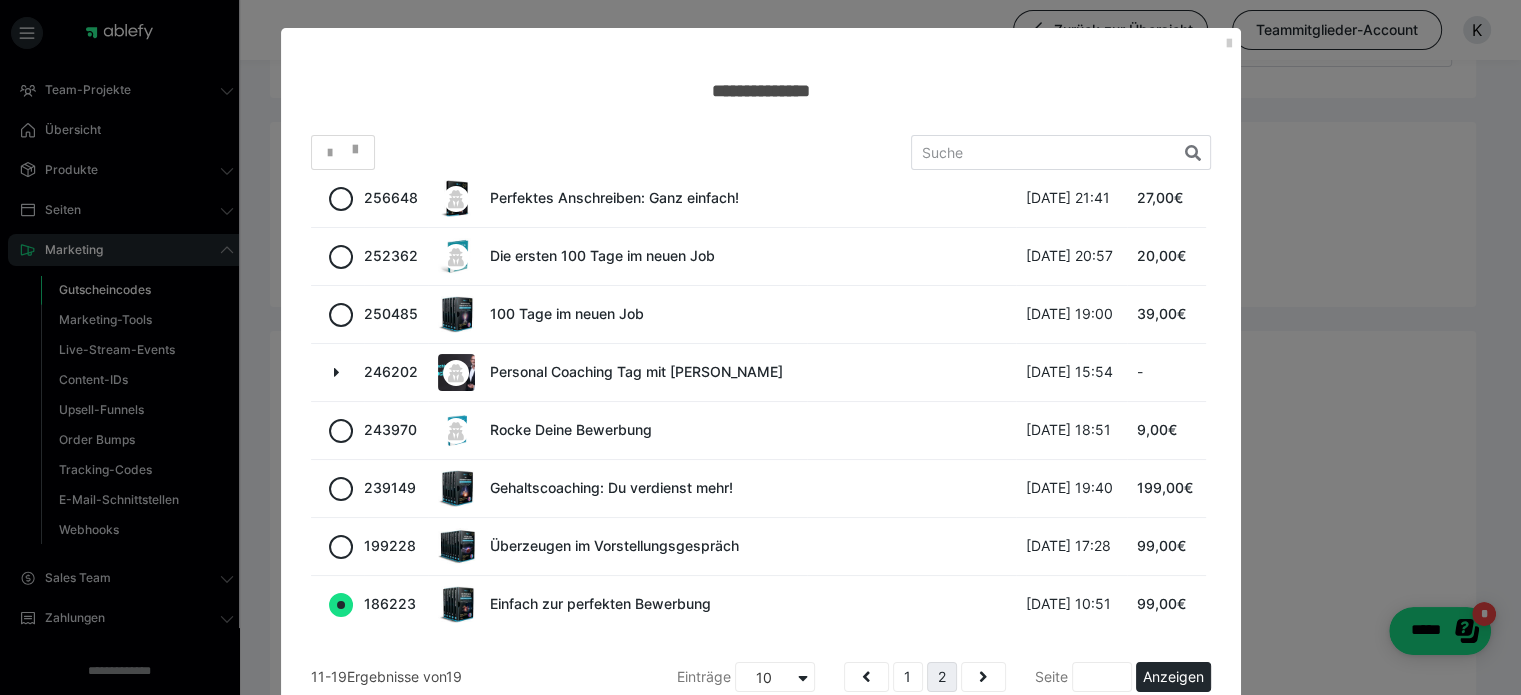 radio on "true" 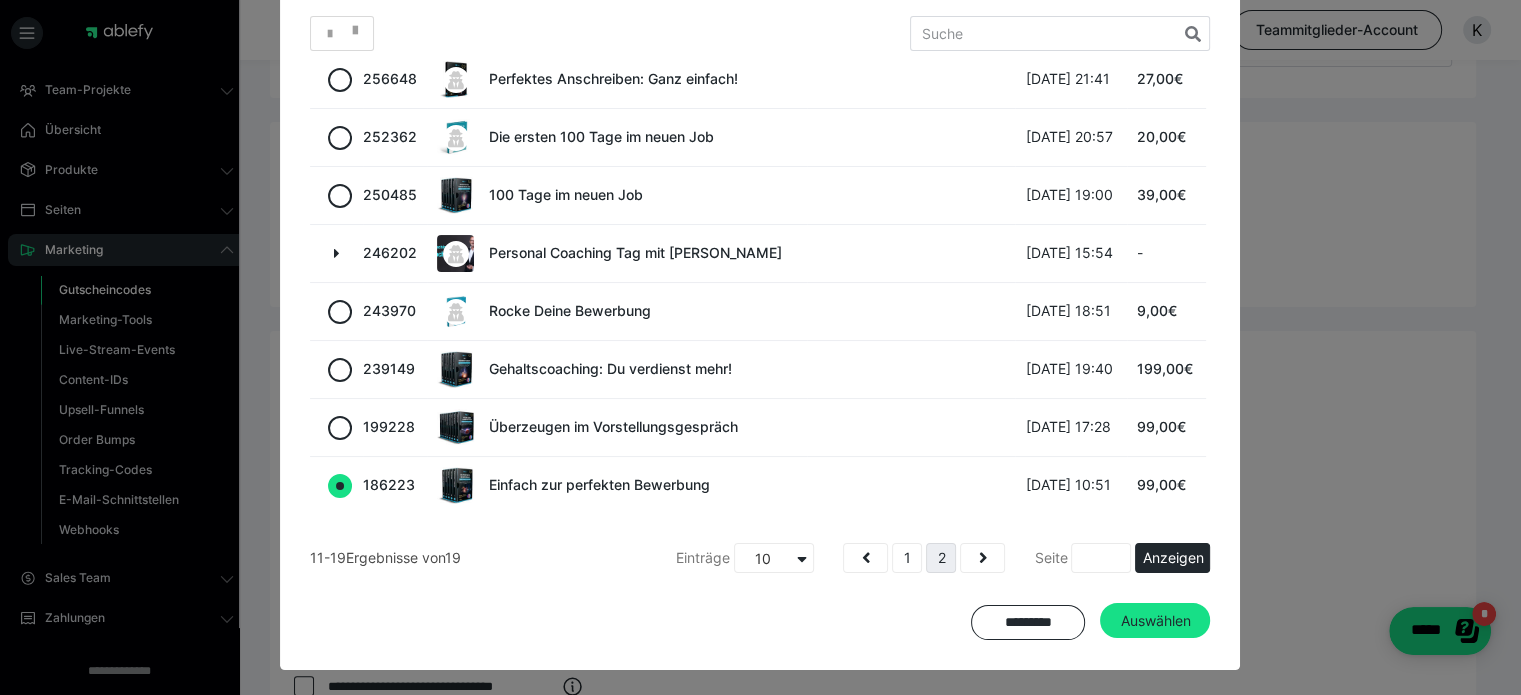 scroll, scrollTop: 120, scrollLeft: 0, axis: vertical 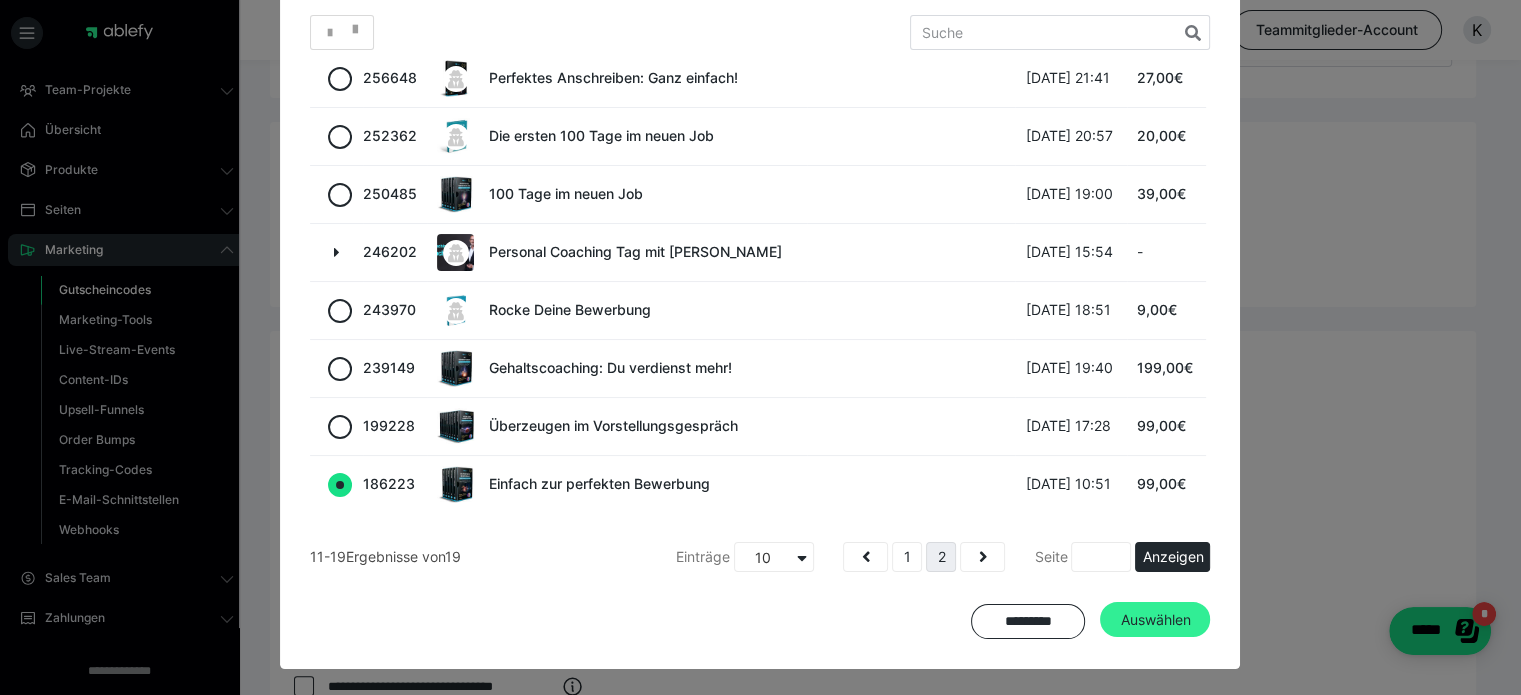click on "Auswählen" at bounding box center (1155, 620) 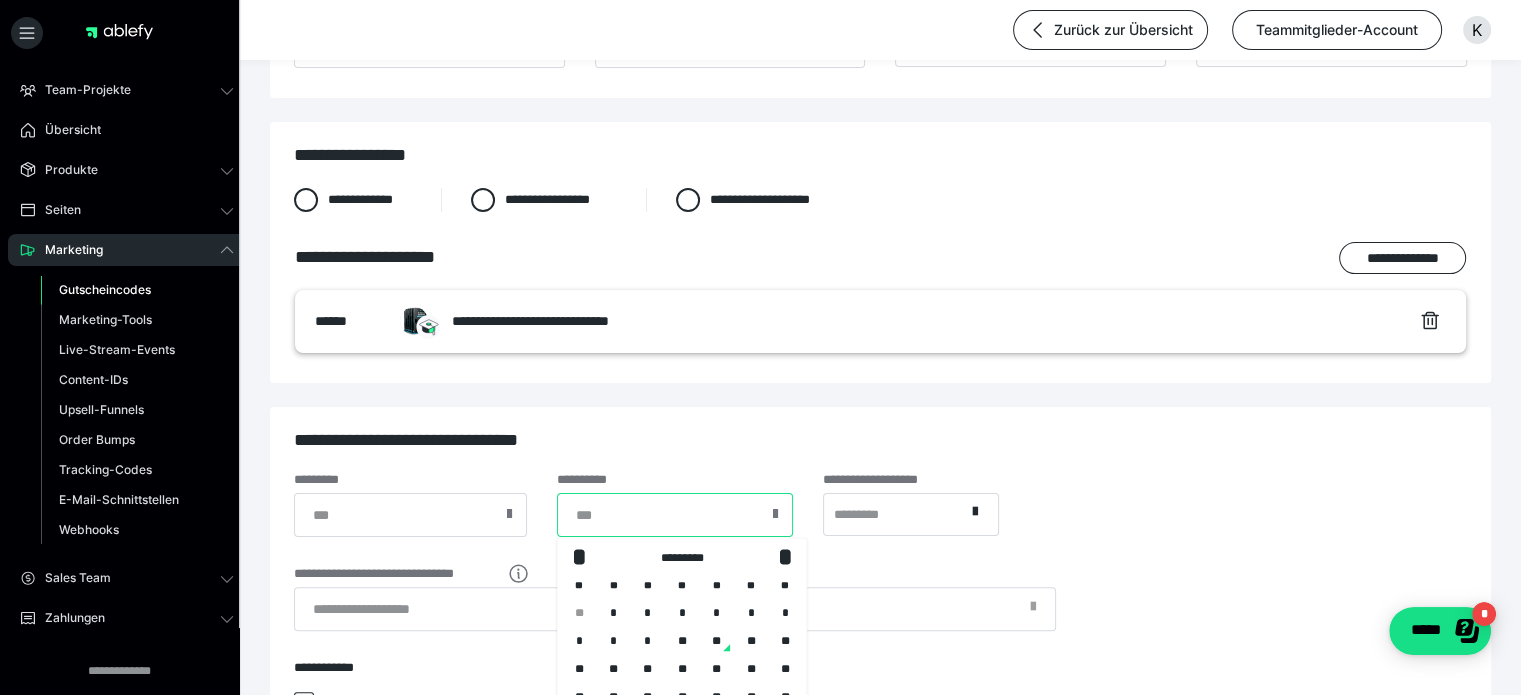 click at bounding box center [675, 515] 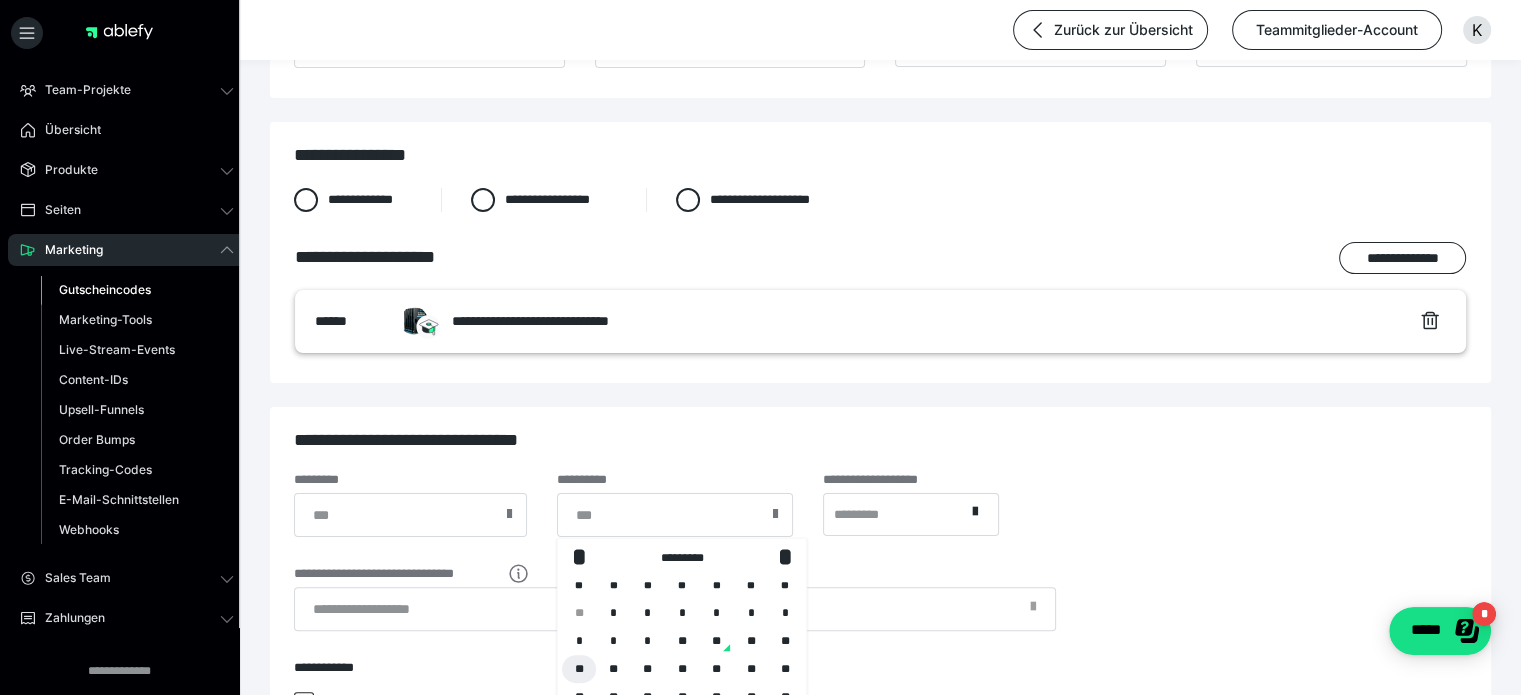 click on "**" at bounding box center (579, 669) 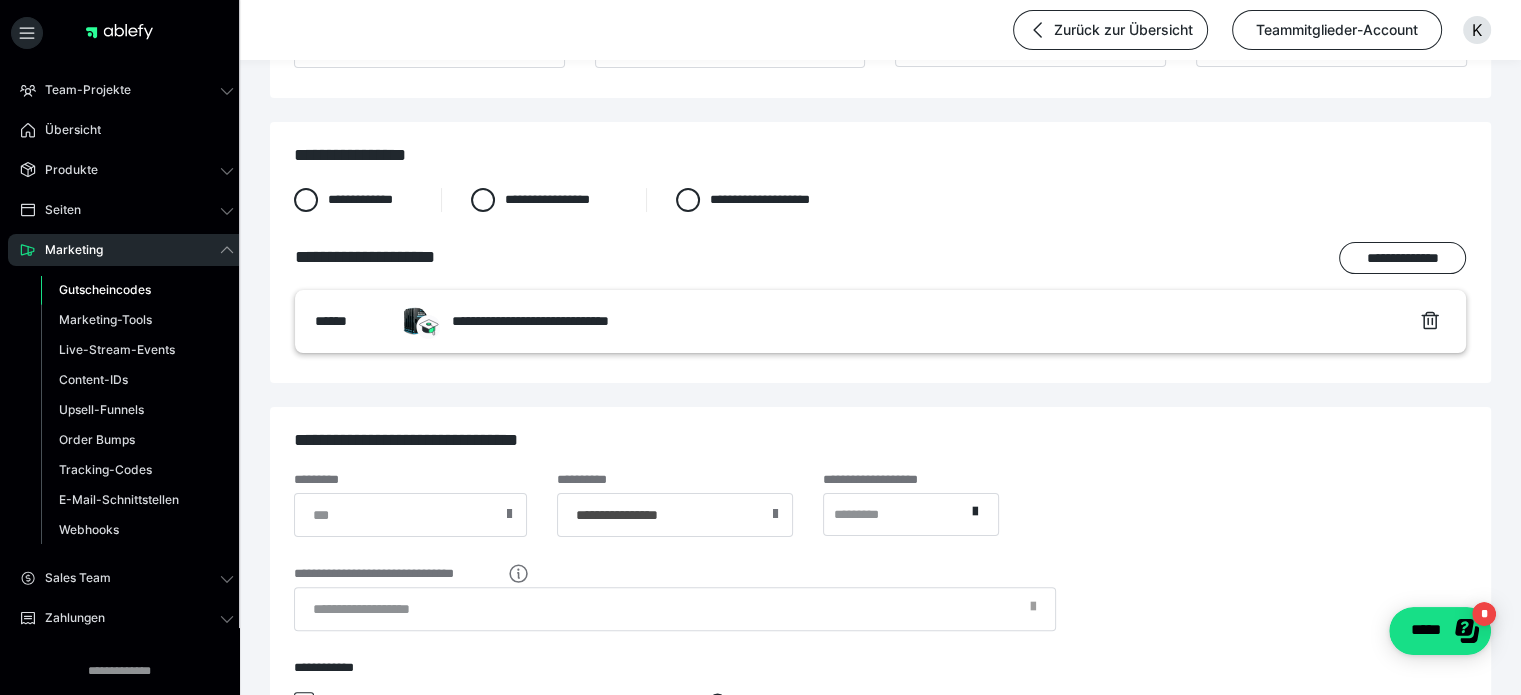 click on "**********" at bounding box center (880, 602) 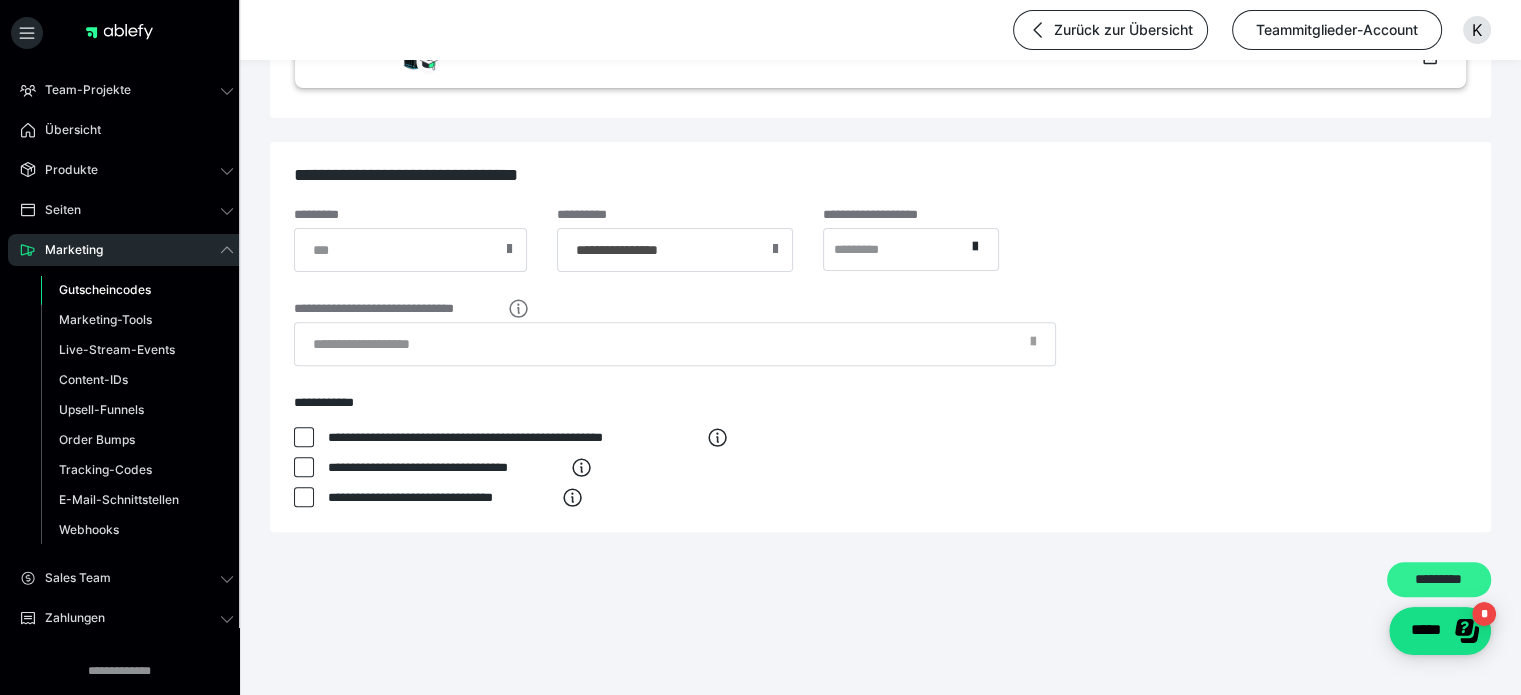 click on "*********" at bounding box center (1439, 580) 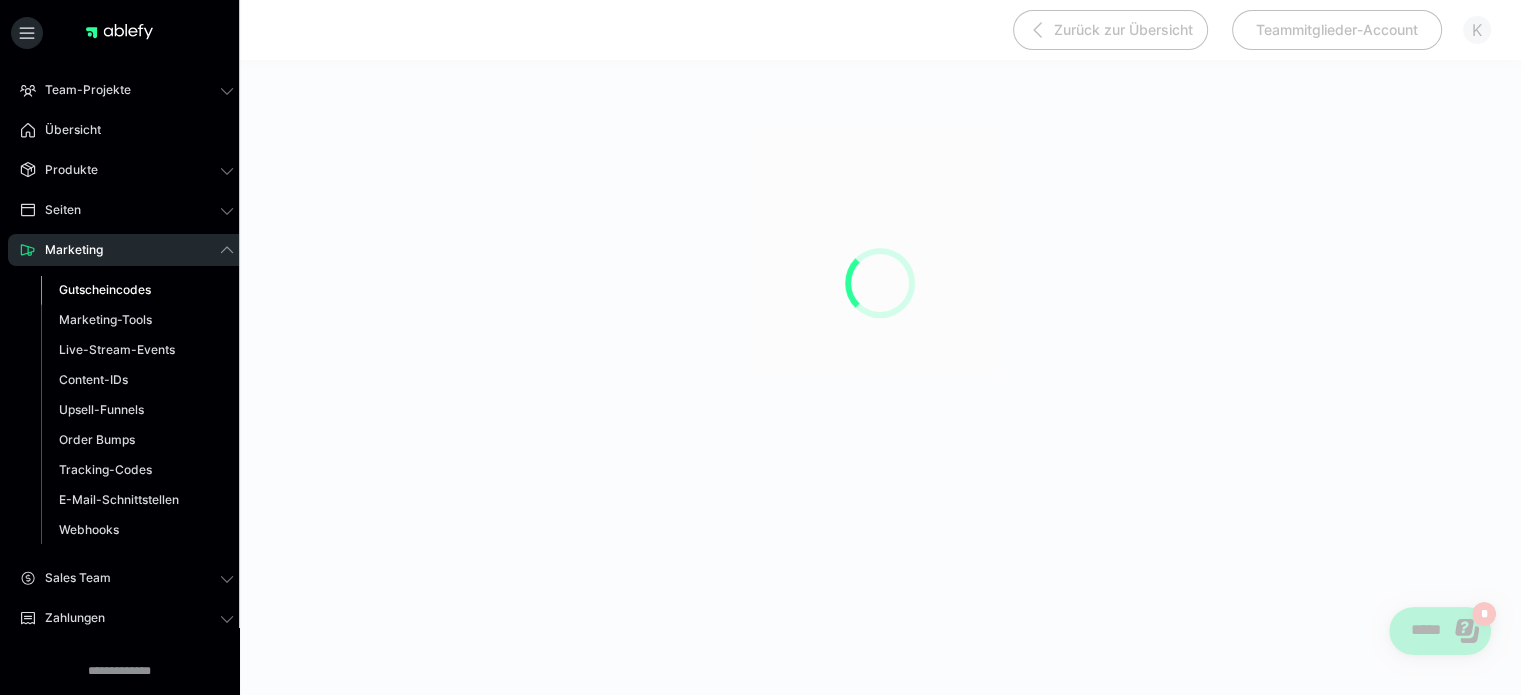 scroll, scrollTop: 0, scrollLeft: 0, axis: both 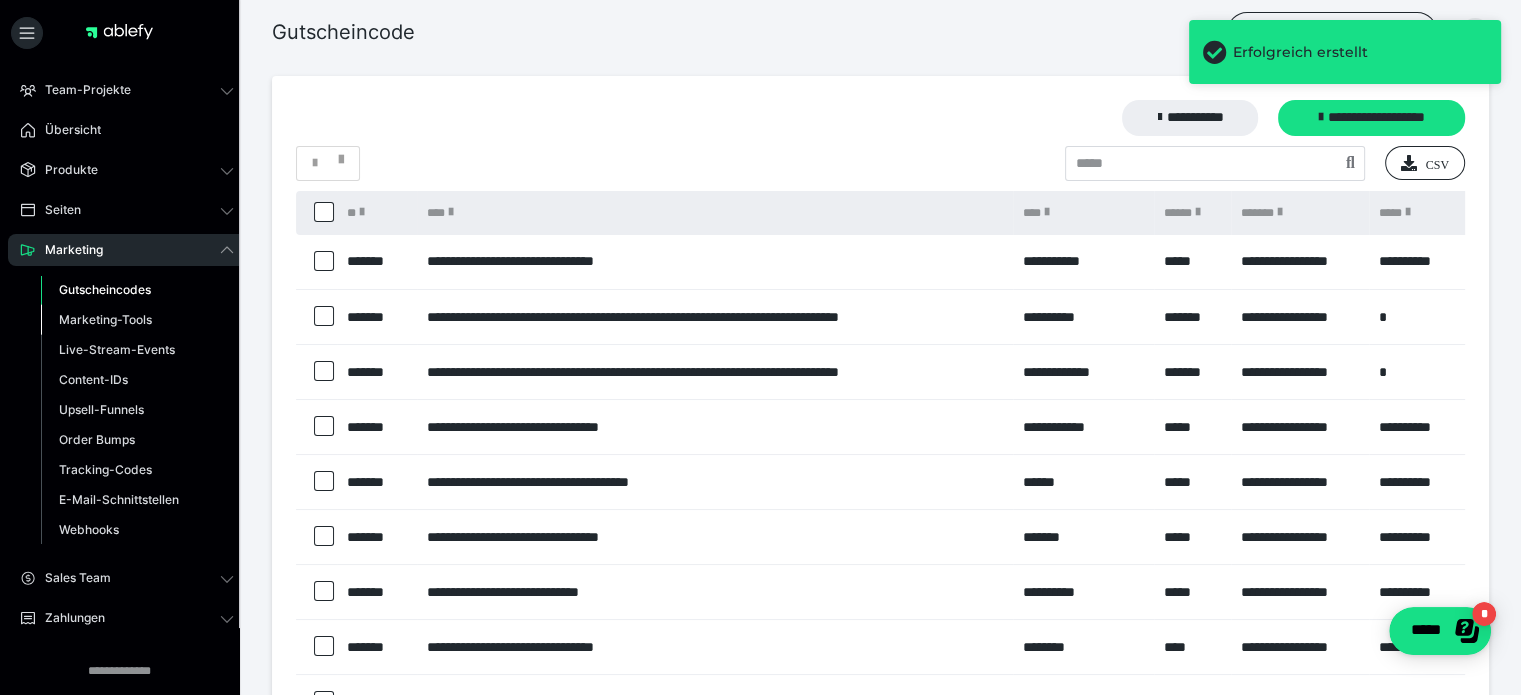 click on "Marketing-Tools" at bounding box center (105, 319) 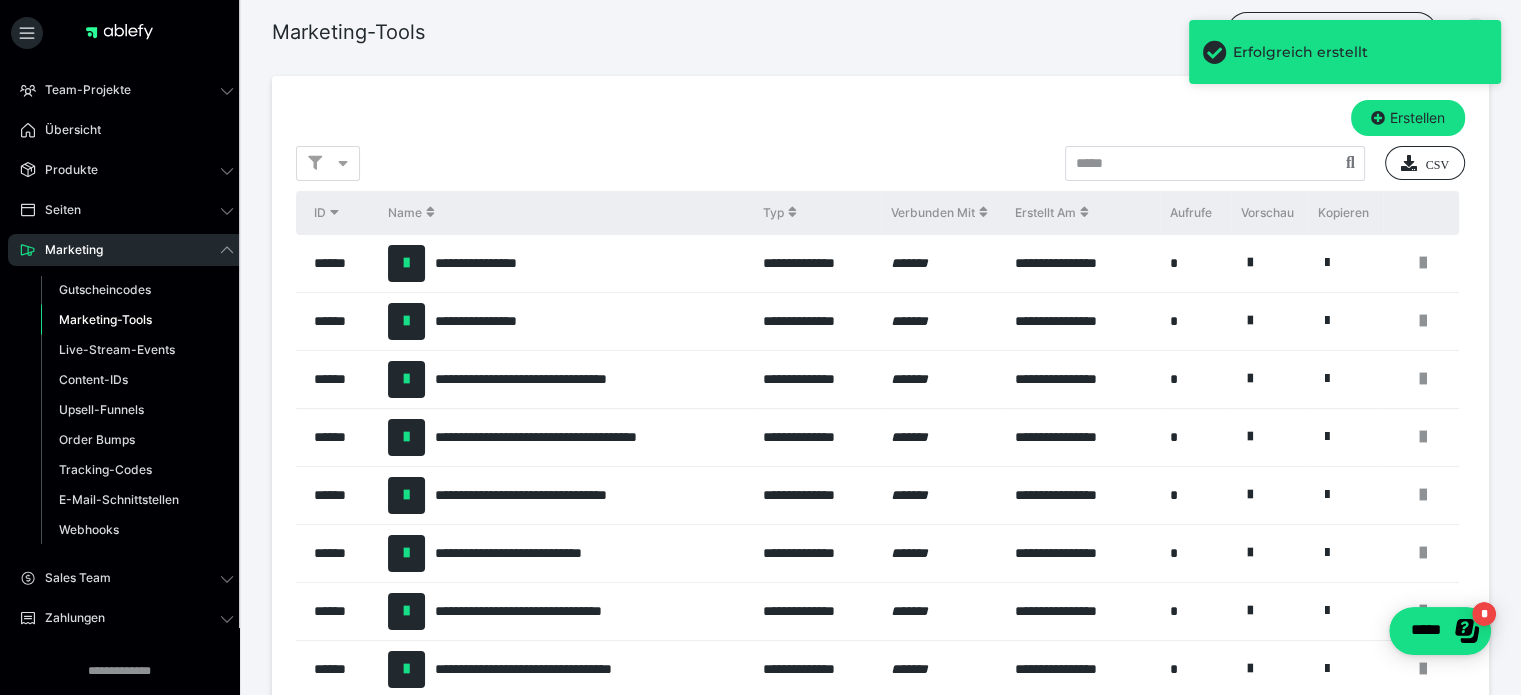 click on "Erstellen" at bounding box center [1408, 118] 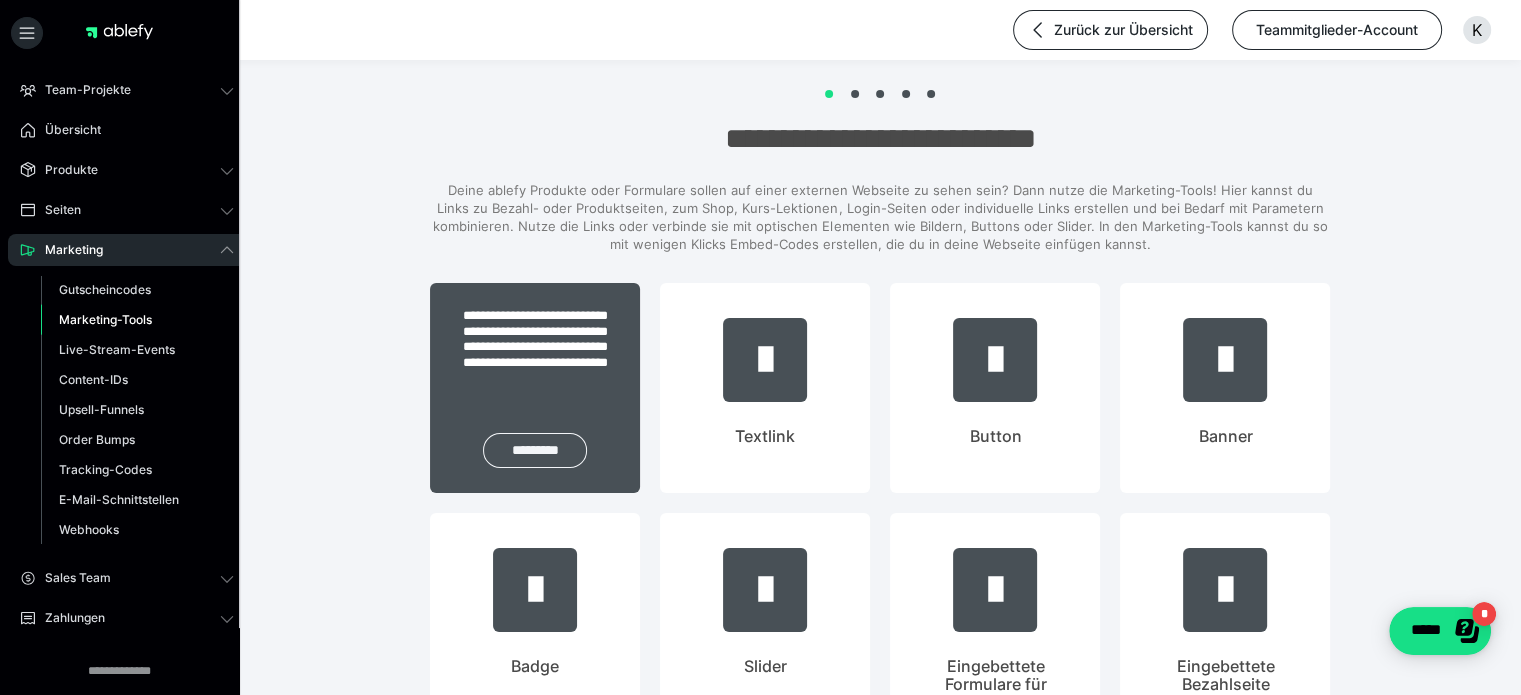 click on "*********" at bounding box center (535, 450) 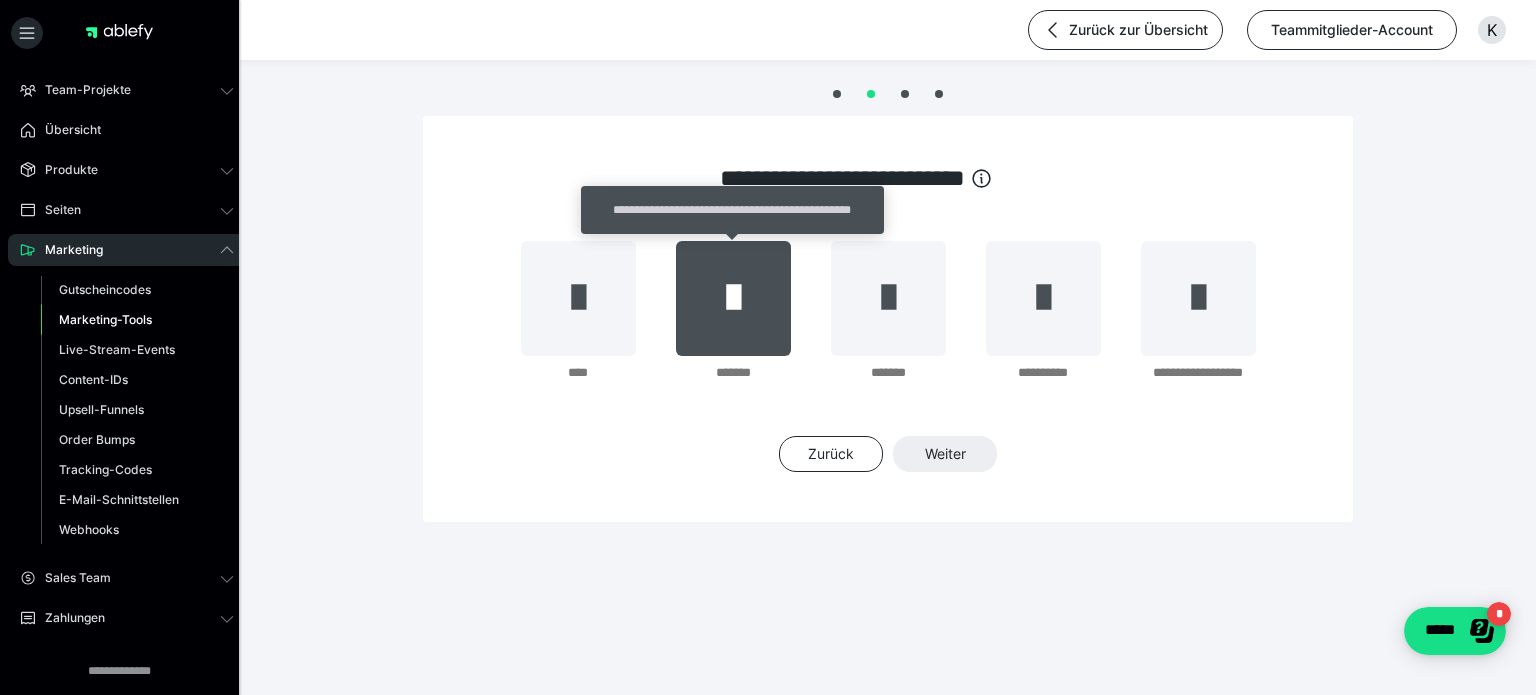 click at bounding box center [733, 298] 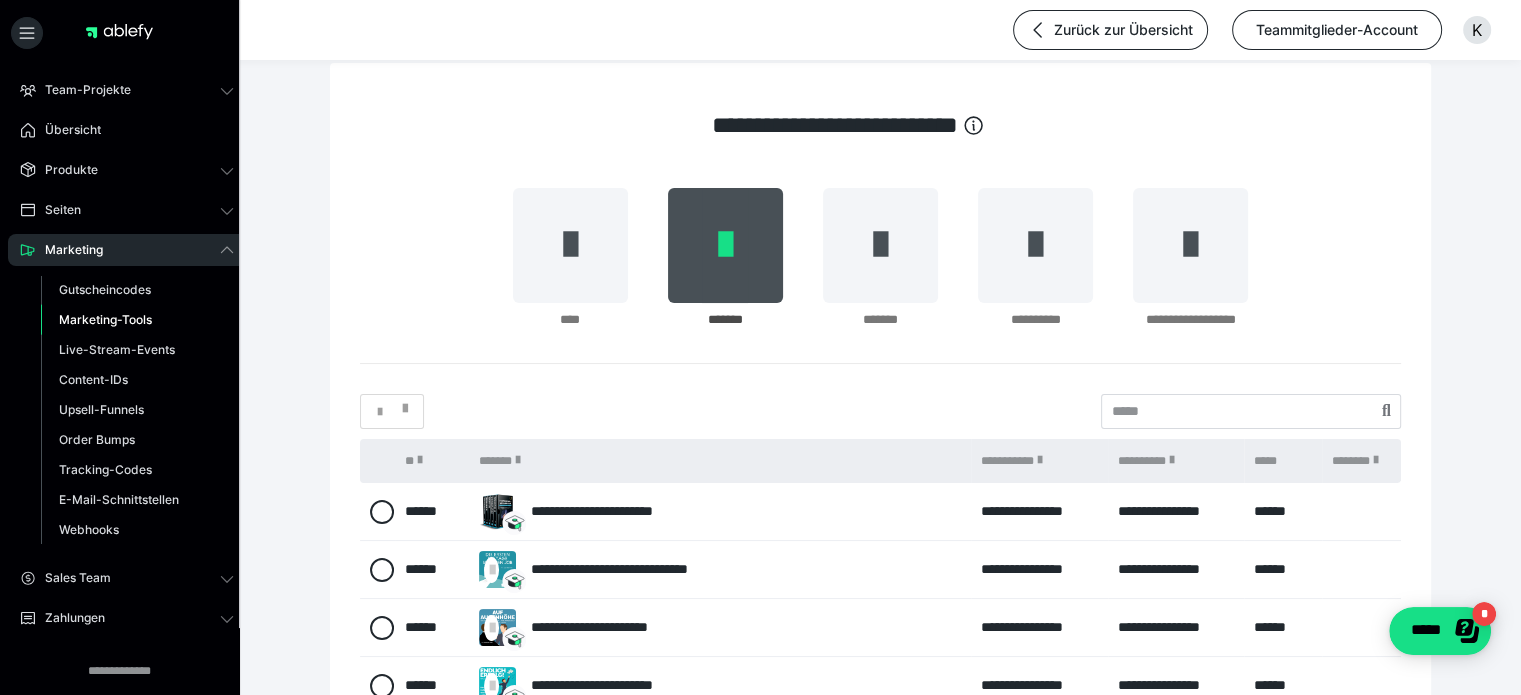 scroll, scrollTop: 200, scrollLeft: 0, axis: vertical 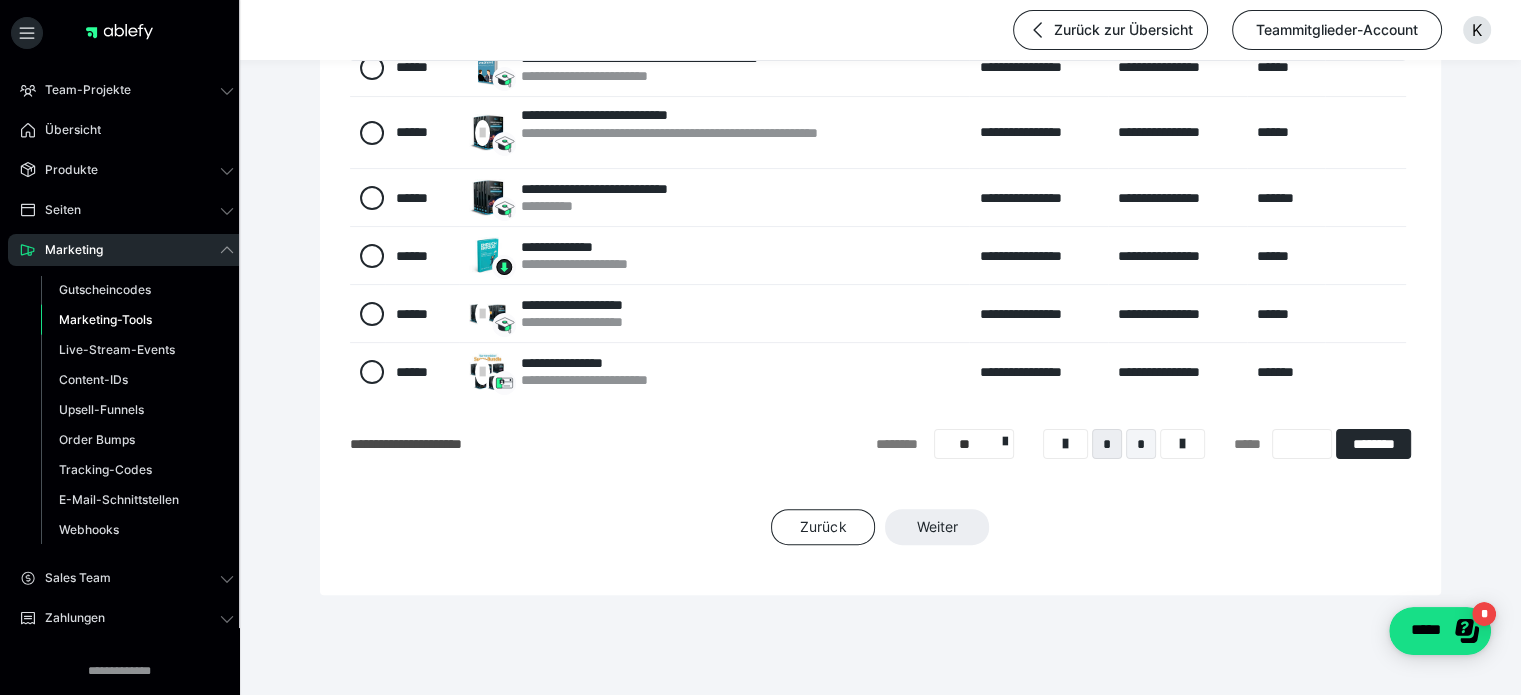 click on "*" at bounding box center [1141, 444] 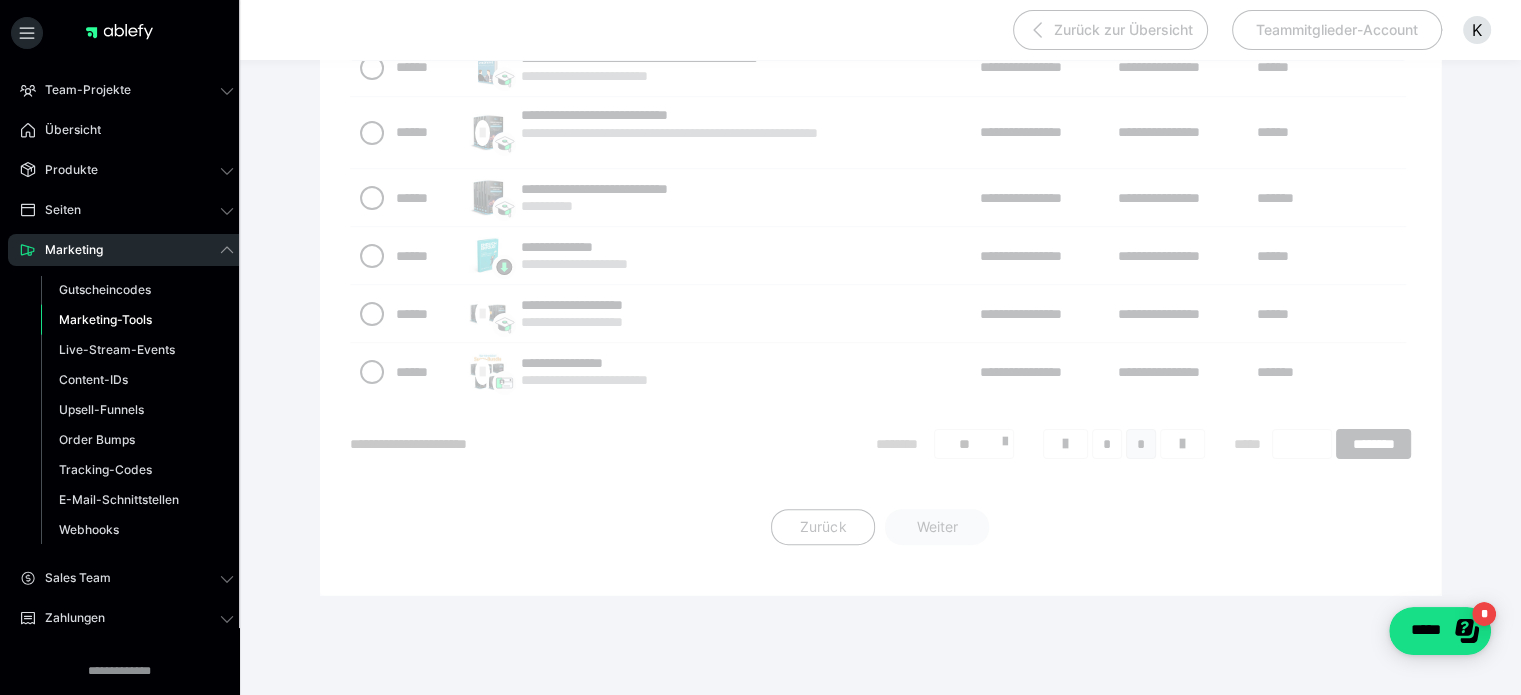 scroll, scrollTop: 56, scrollLeft: 0, axis: vertical 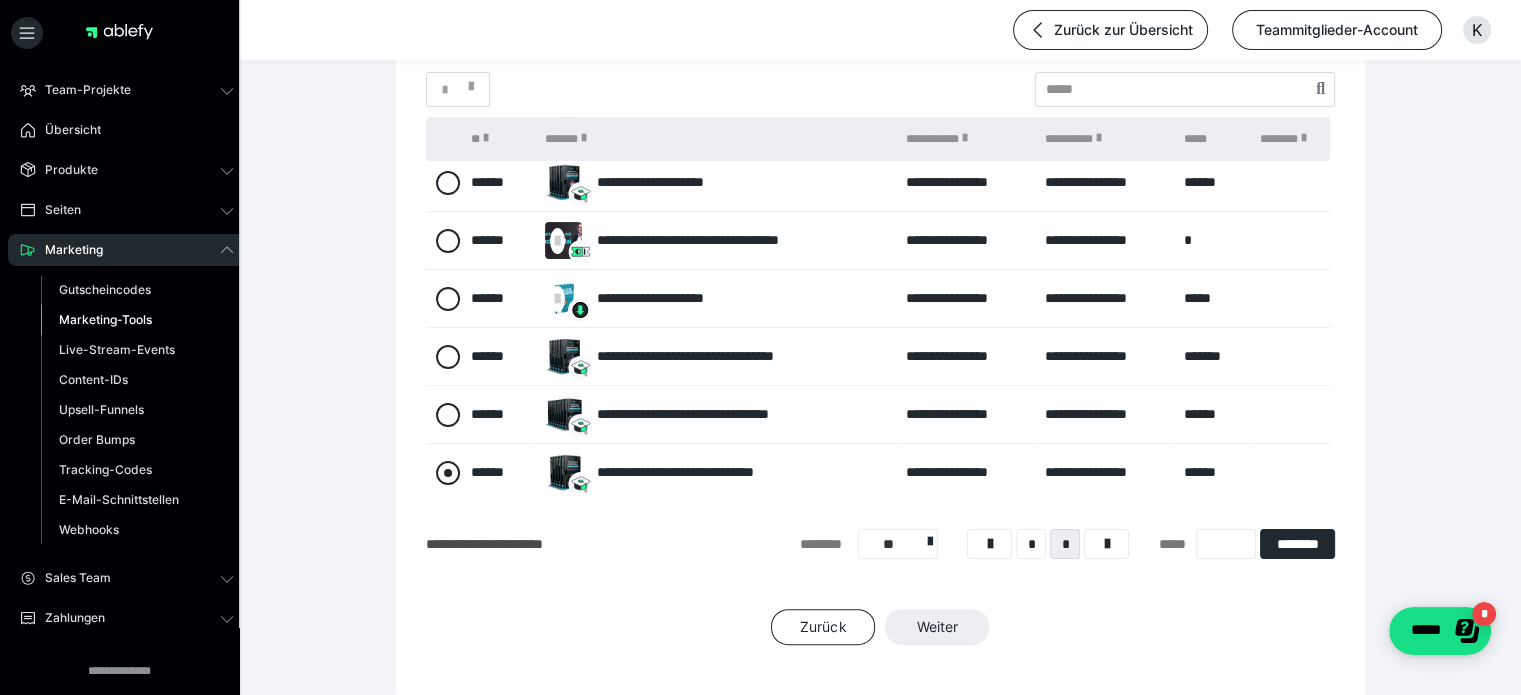 click at bounding box center [448, 473] 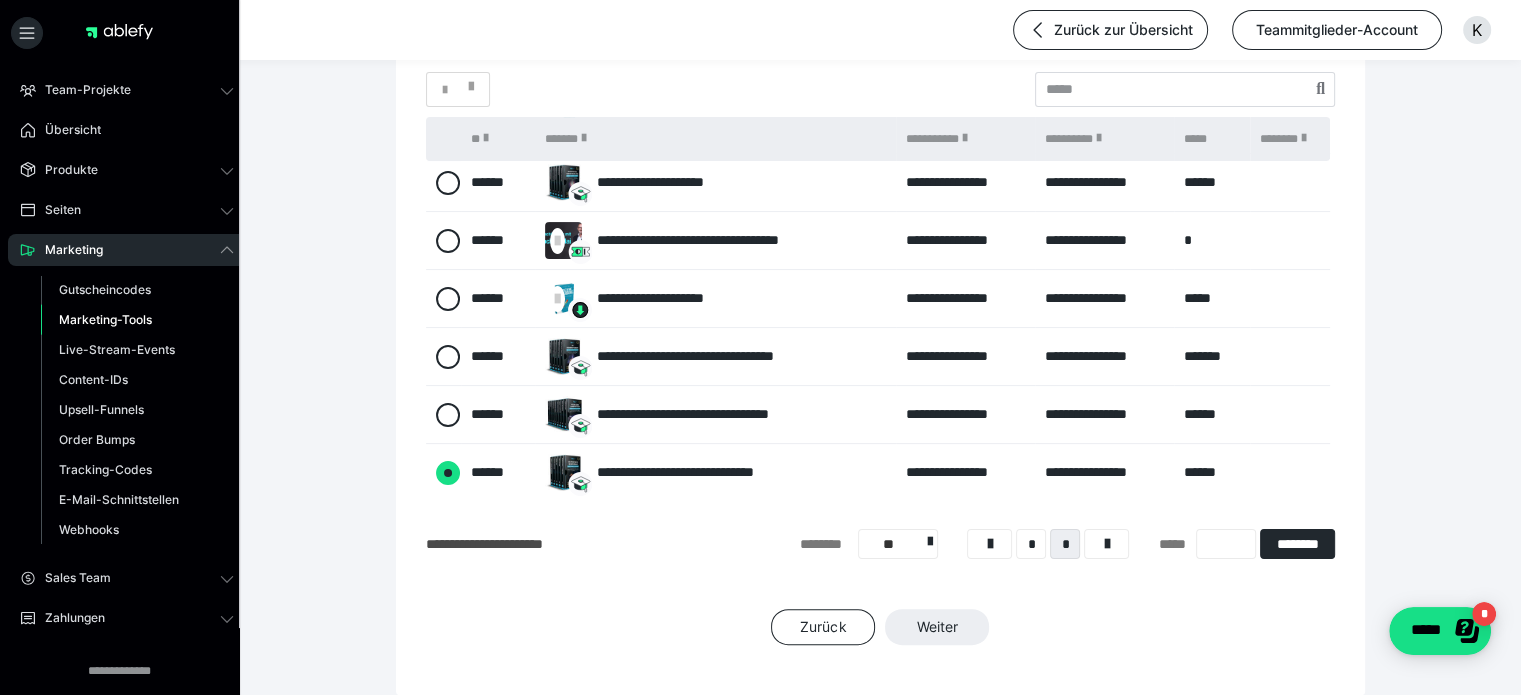 radio on "****" 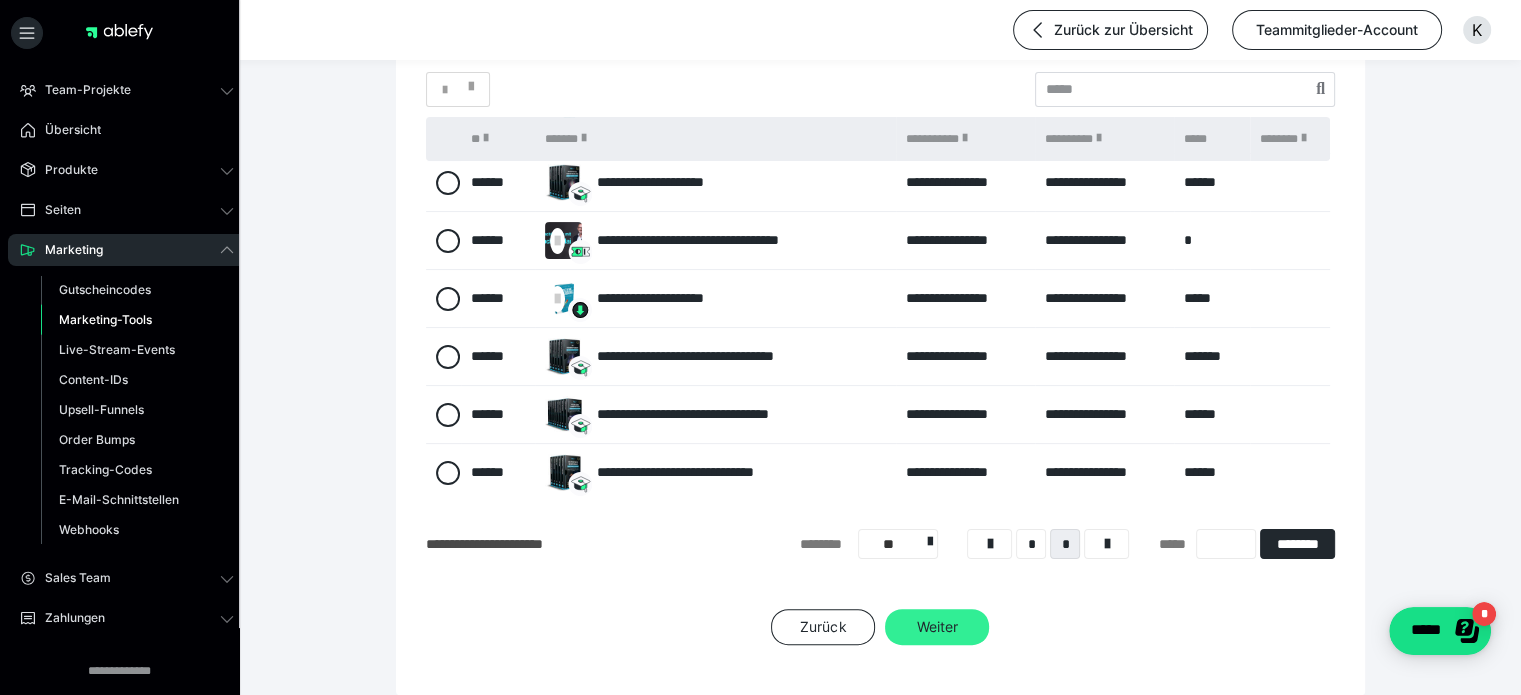 click on "Weiter" at bounding box center [937, 627] 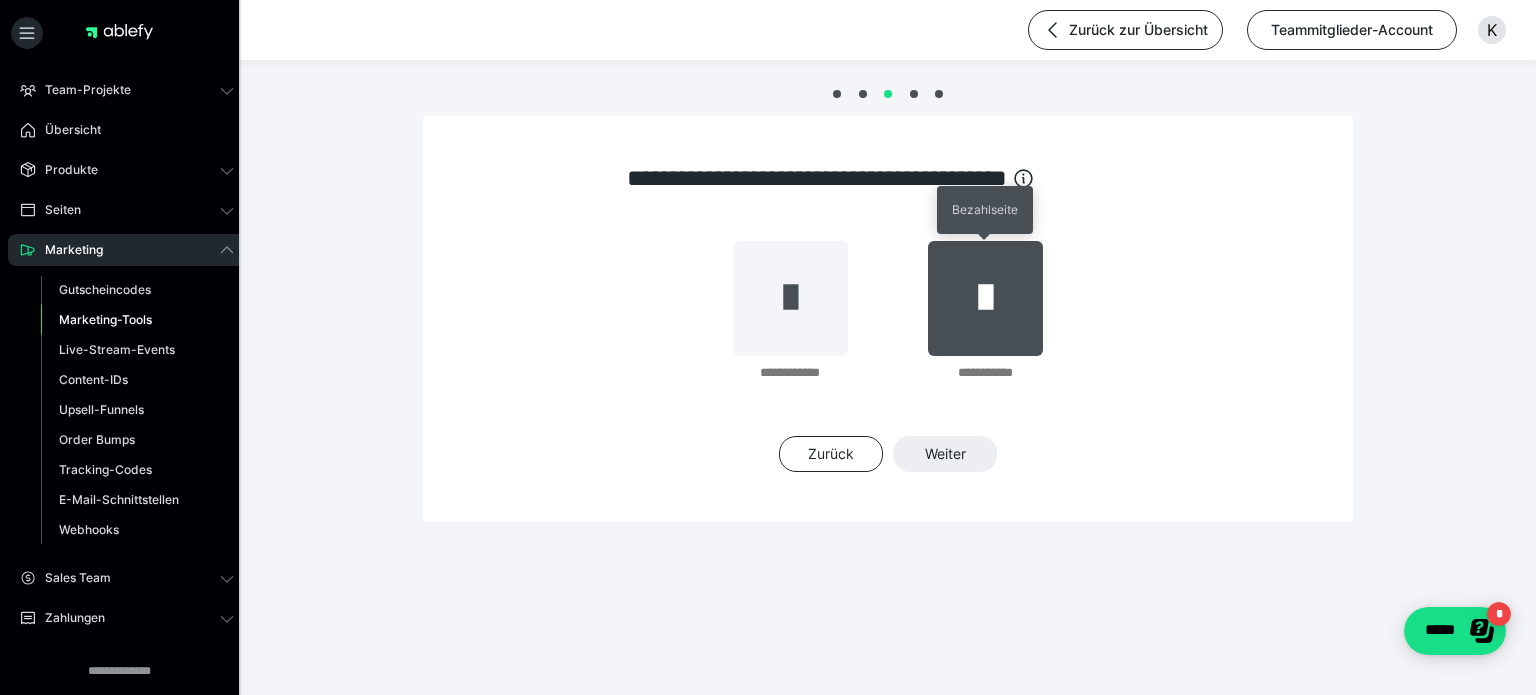 click at bounding box center (985, 298) 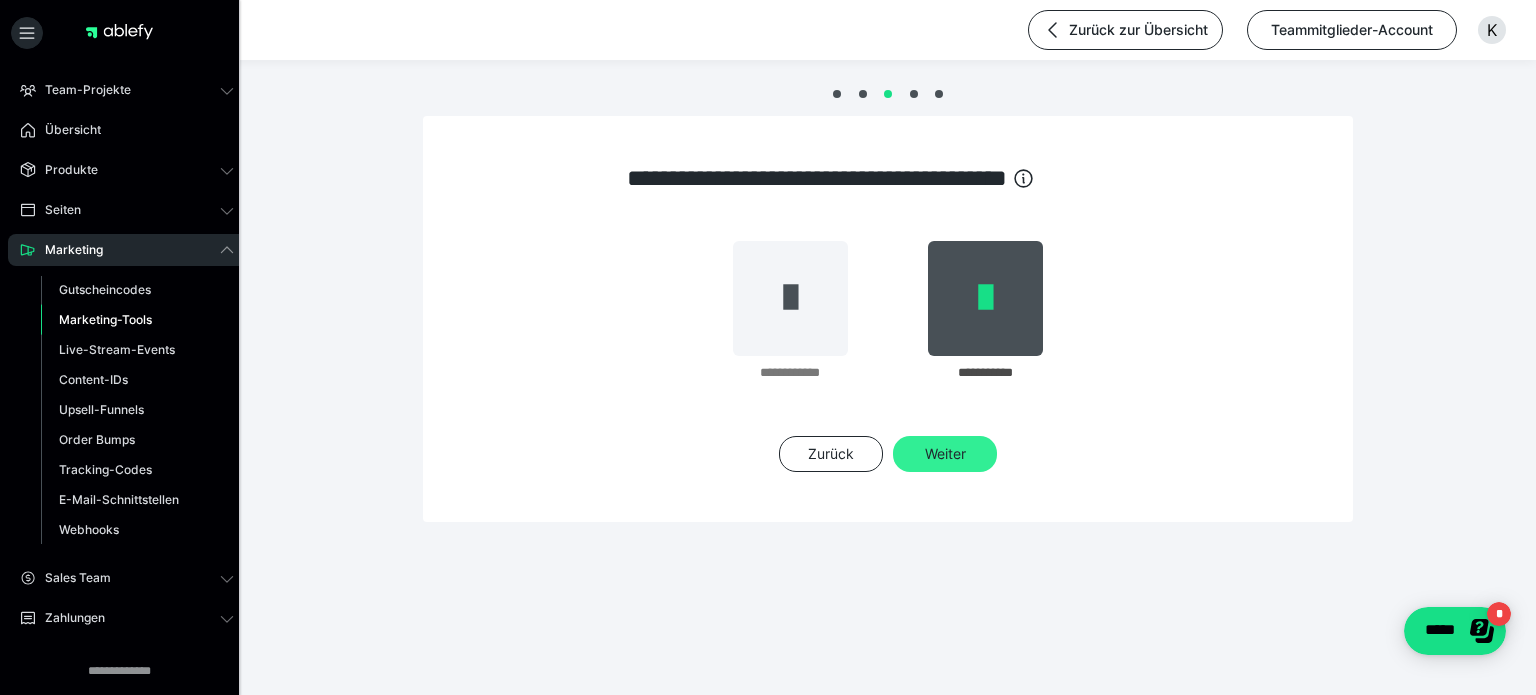 click on "Weiter" at bounding box center (945, 454) 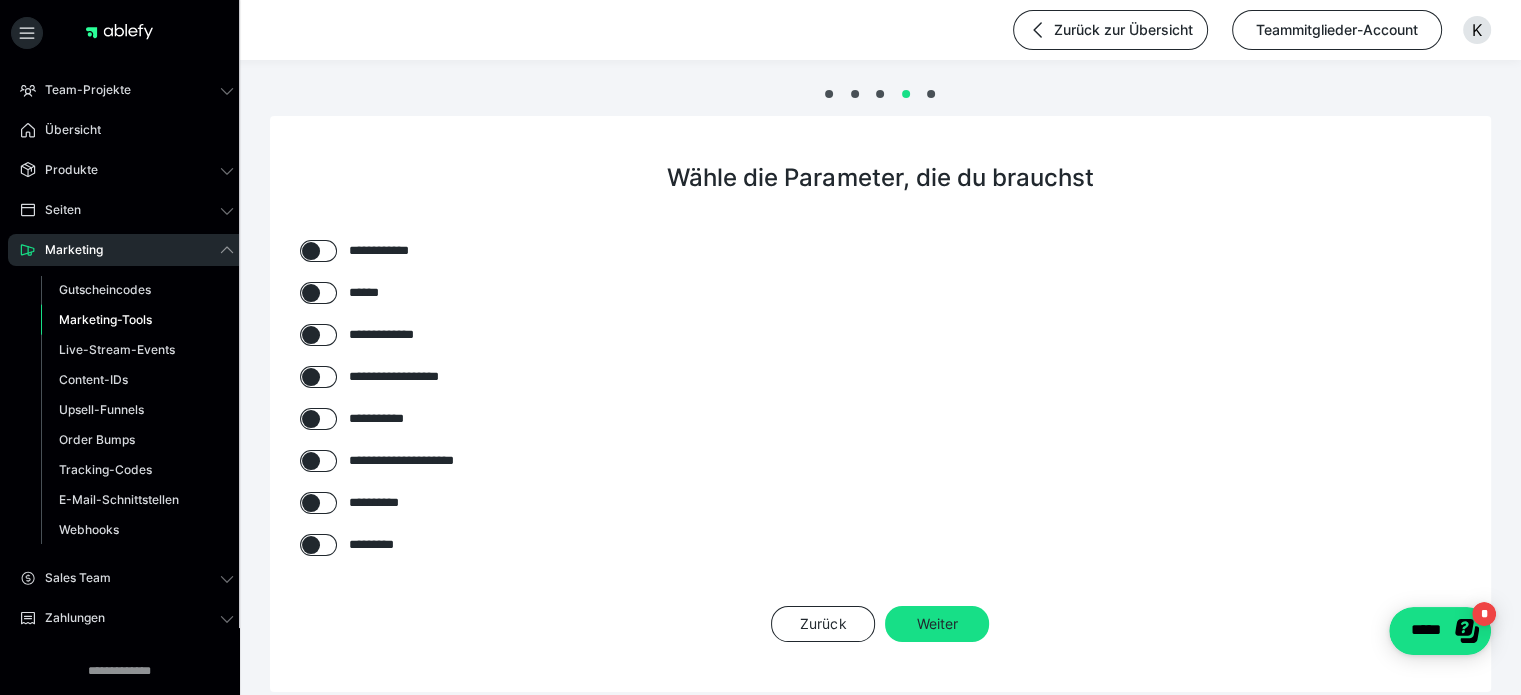 click at bounding box center [311, 335] 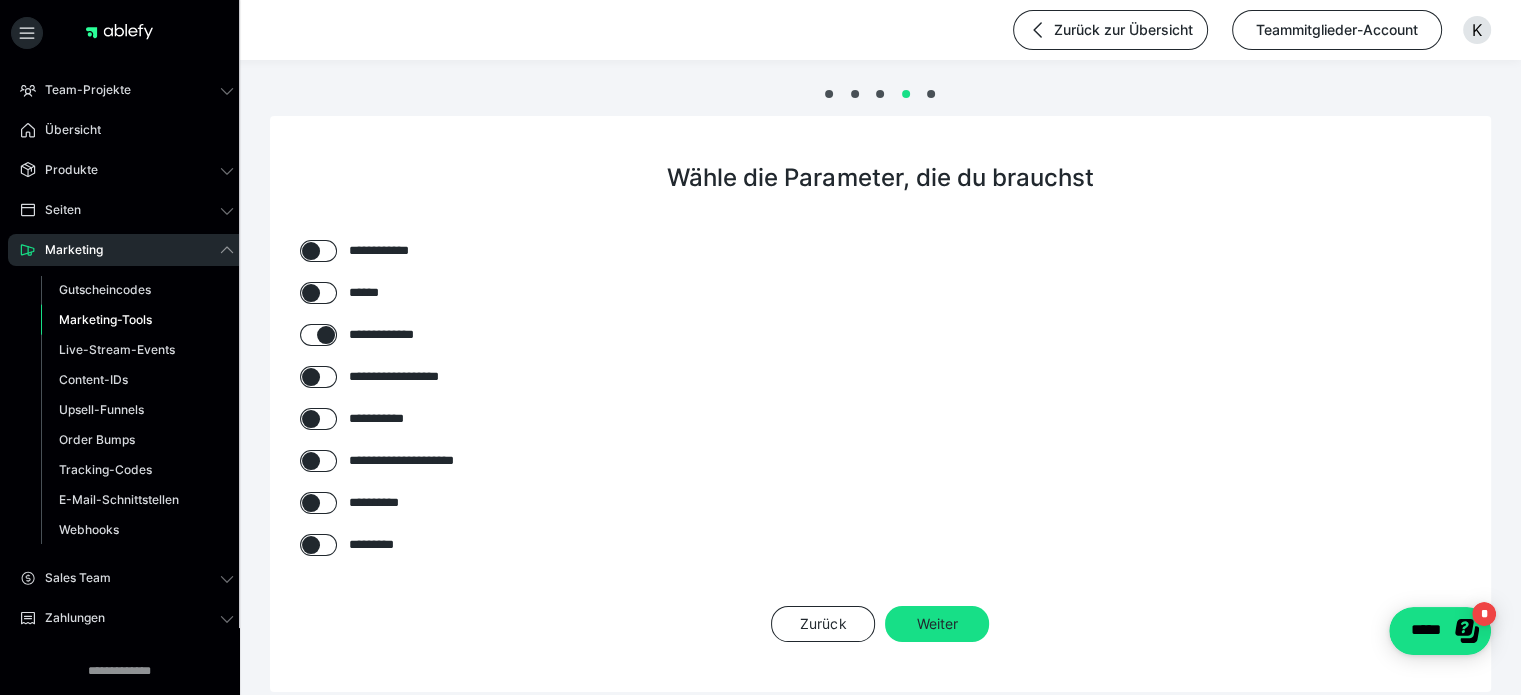 checkbox on "****" 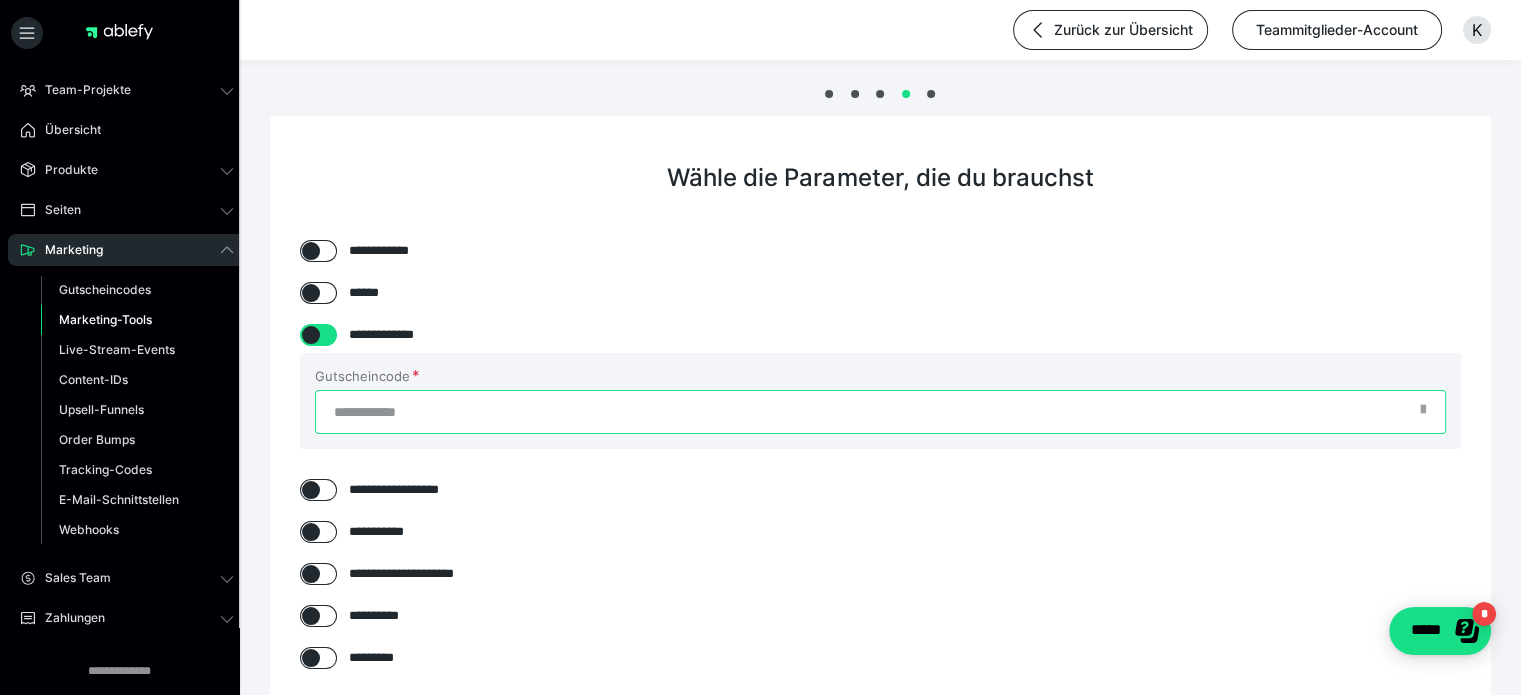 click on "Gutscheincode" at bounding box center [880, 412] 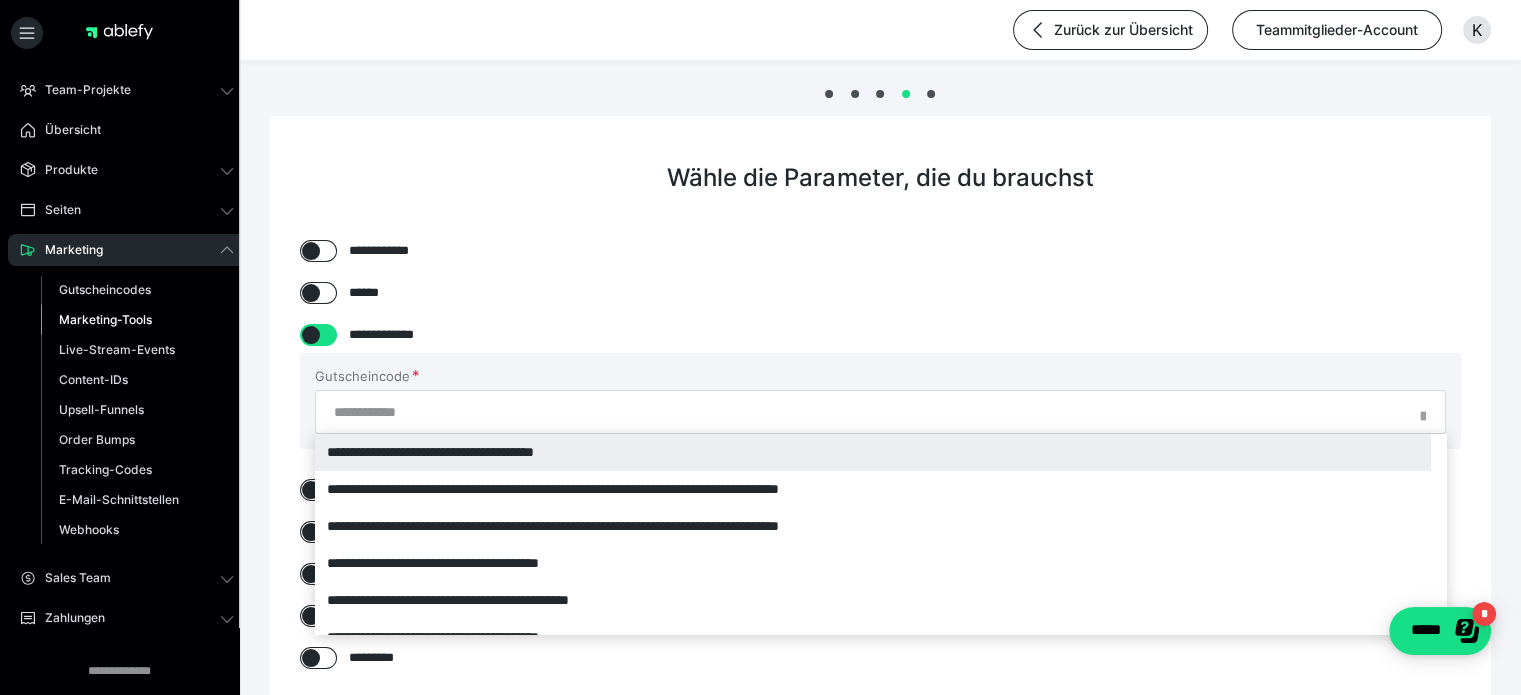 click on "**********" at bounding box center (873, 452) 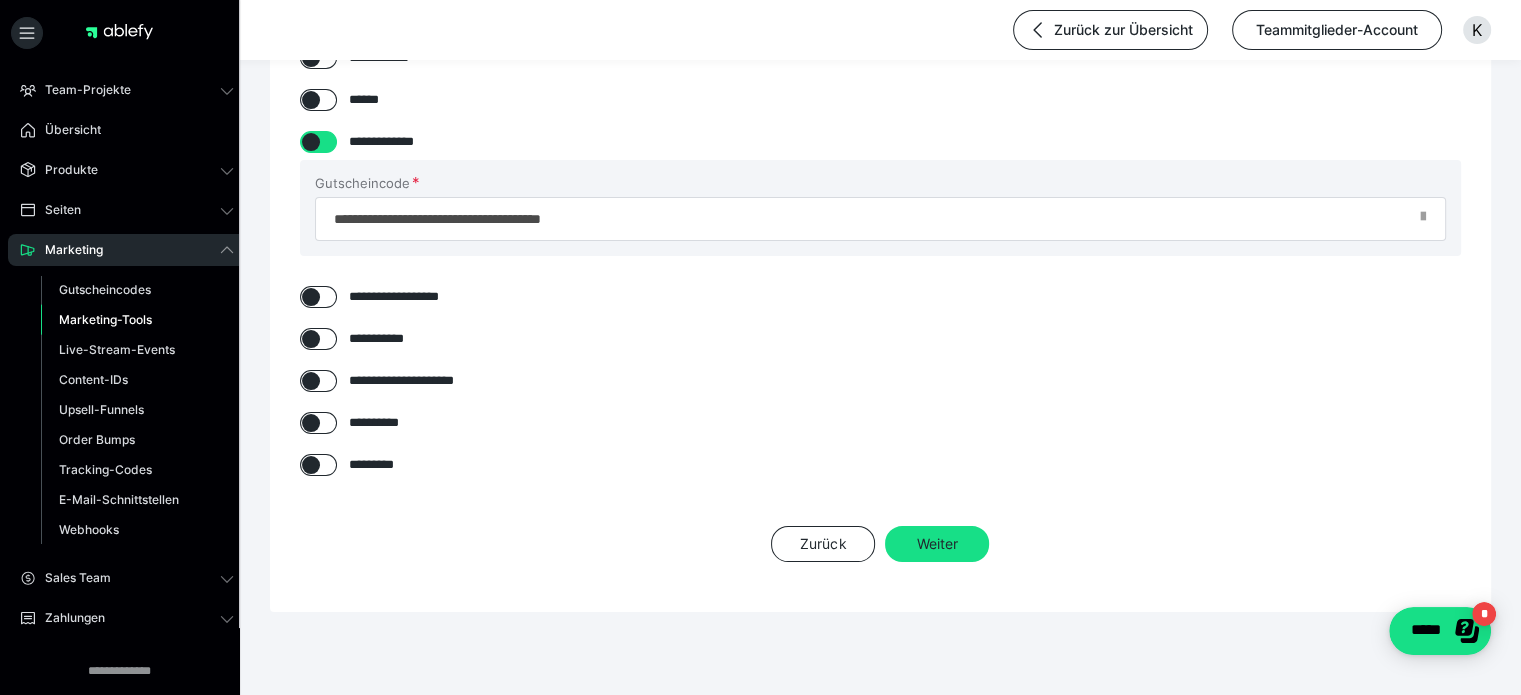 scroll, scrollTop: 208, scrollLeft: 0, axis: vertical 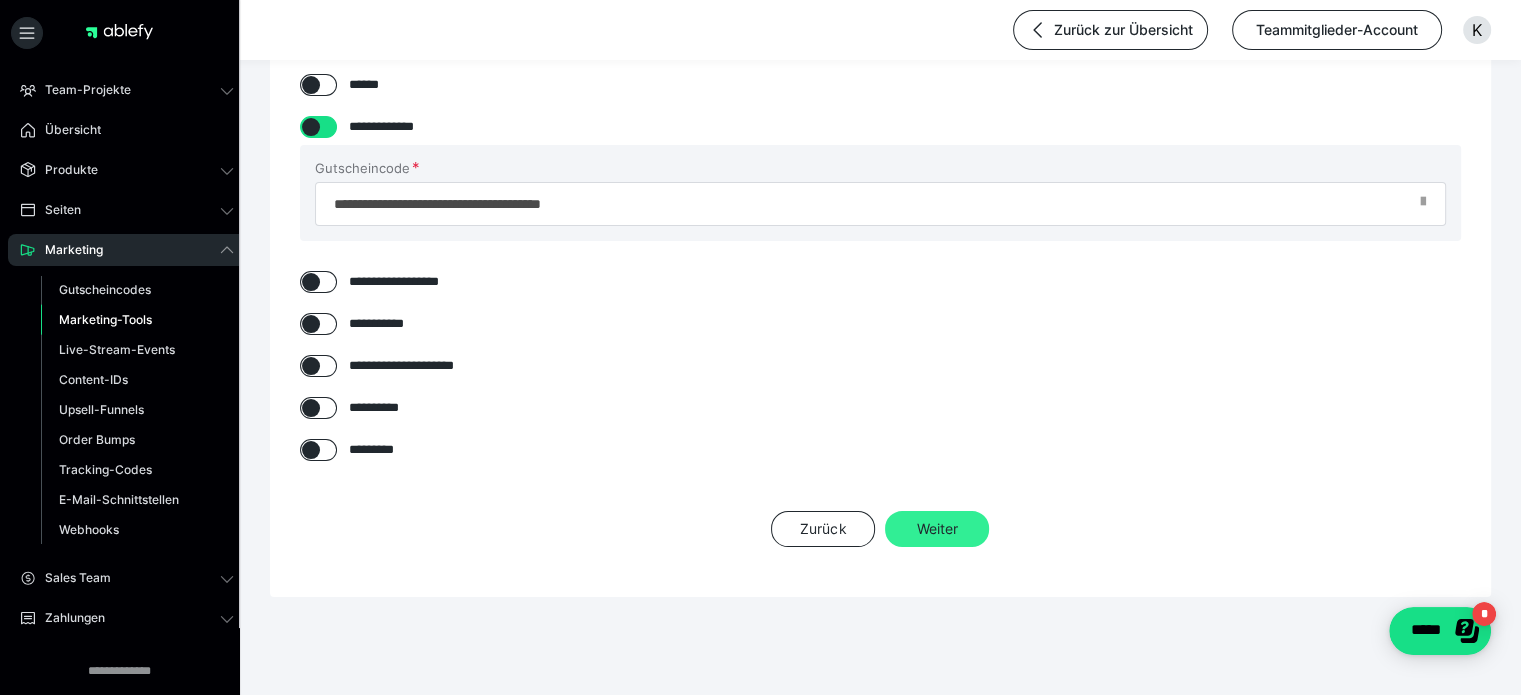 click on "Weiter" at bounding box center [937, 529] 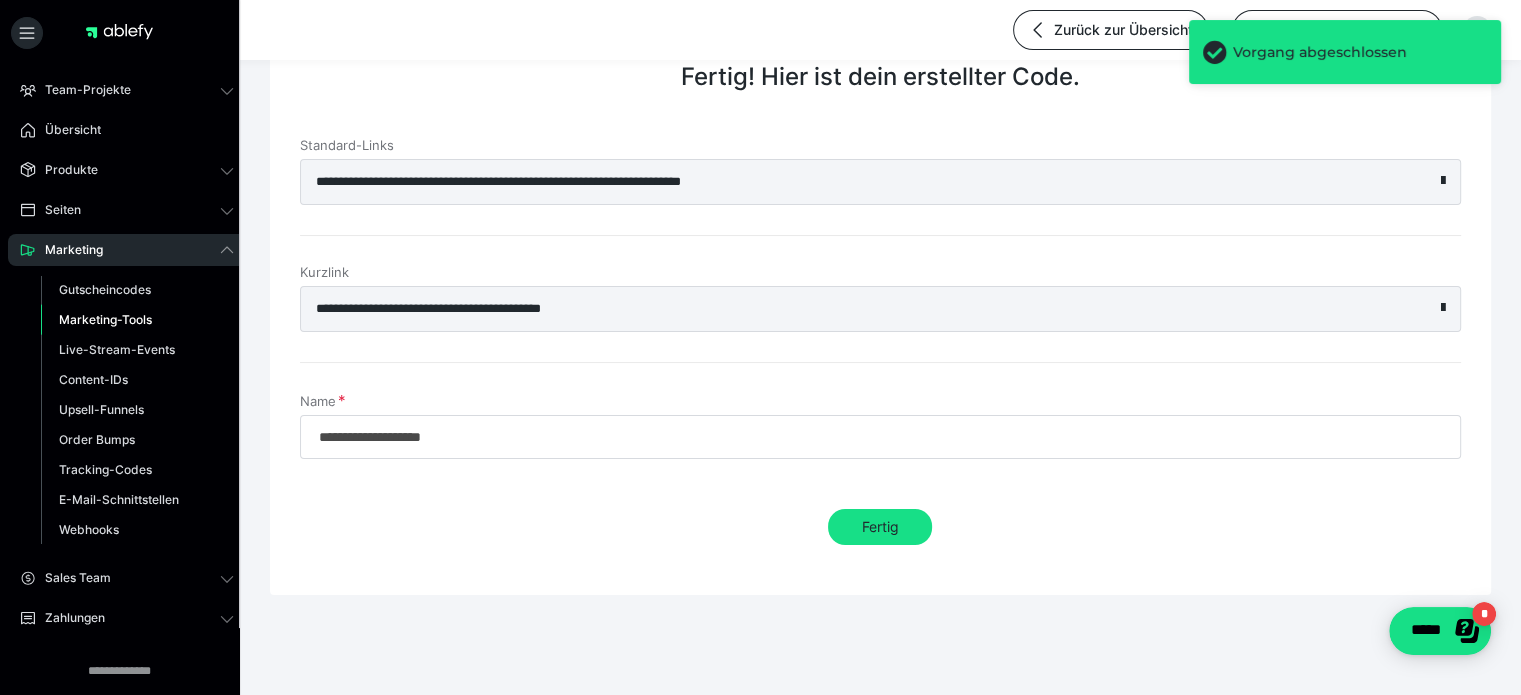 scroll, scrollTop: 99, scrollLeft: 0, axis: vertical 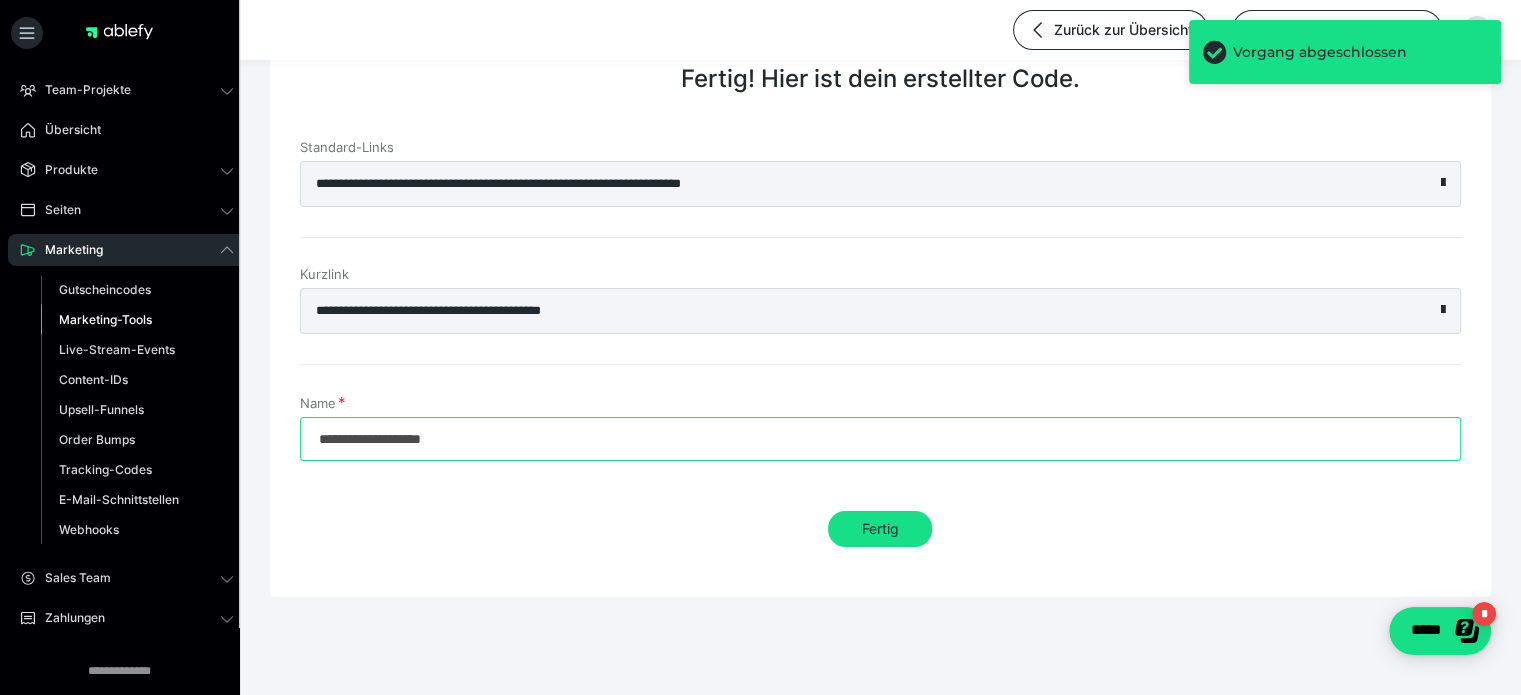 drag, startPoint x: 494, startPoint y: 439, endPoint x: 285, endPoint y: 439, distance: 209 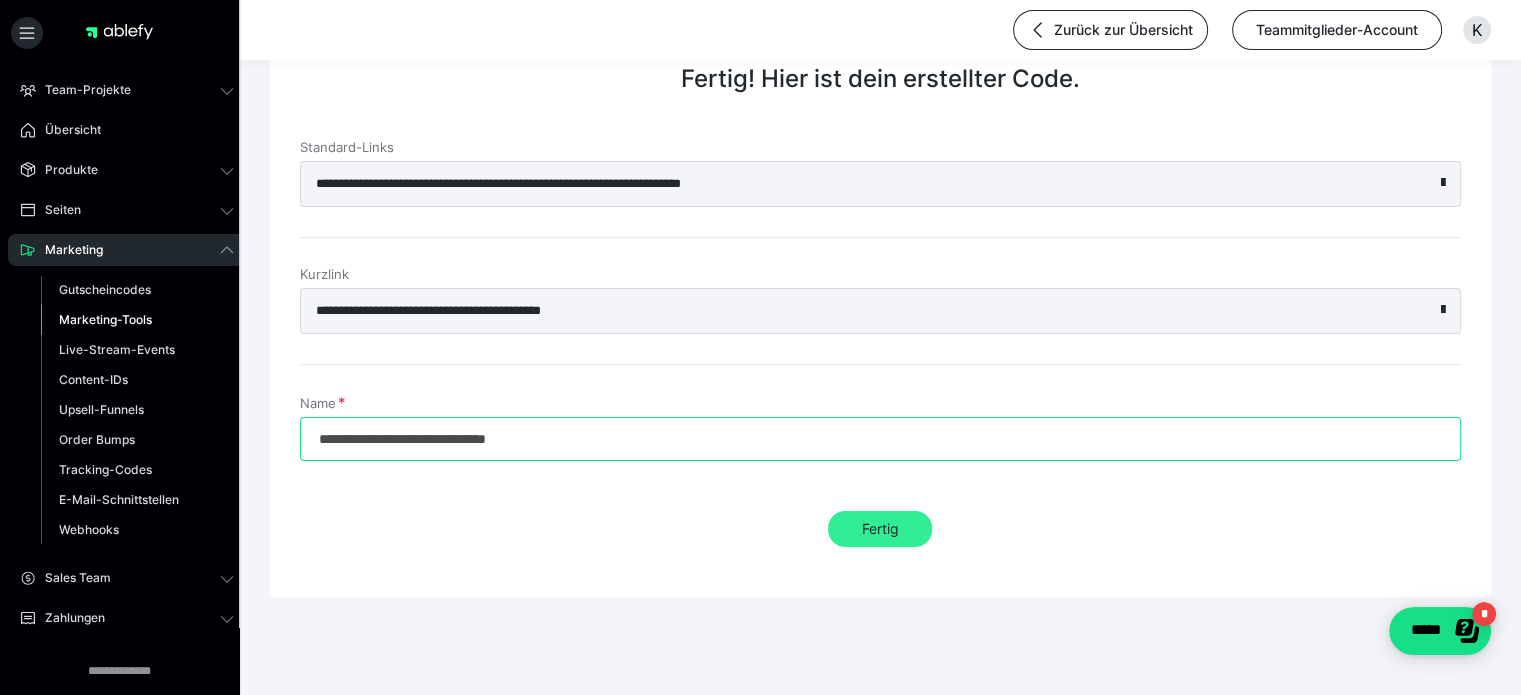 type on "**********" 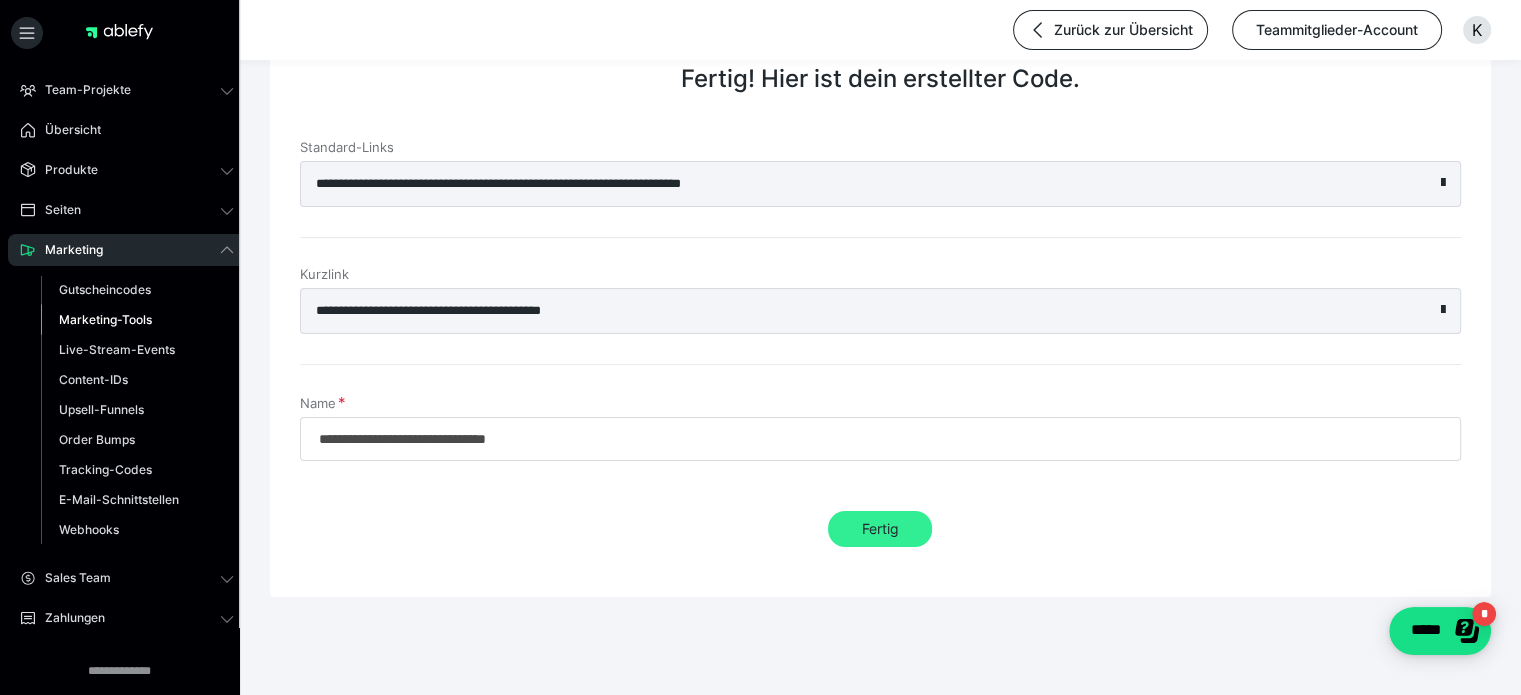 click on "Fertig" at bounding box center [880, 529] 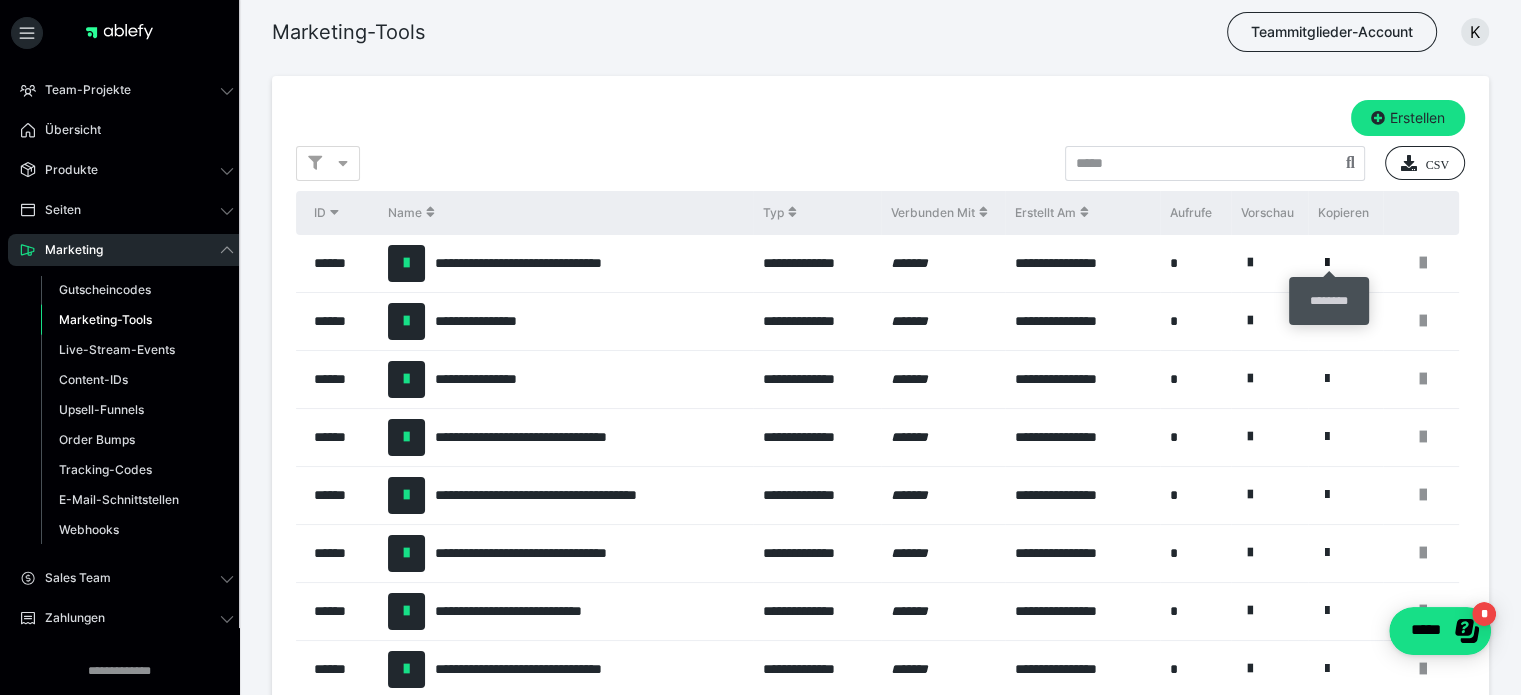 click at bounding box center [1327, 263] 